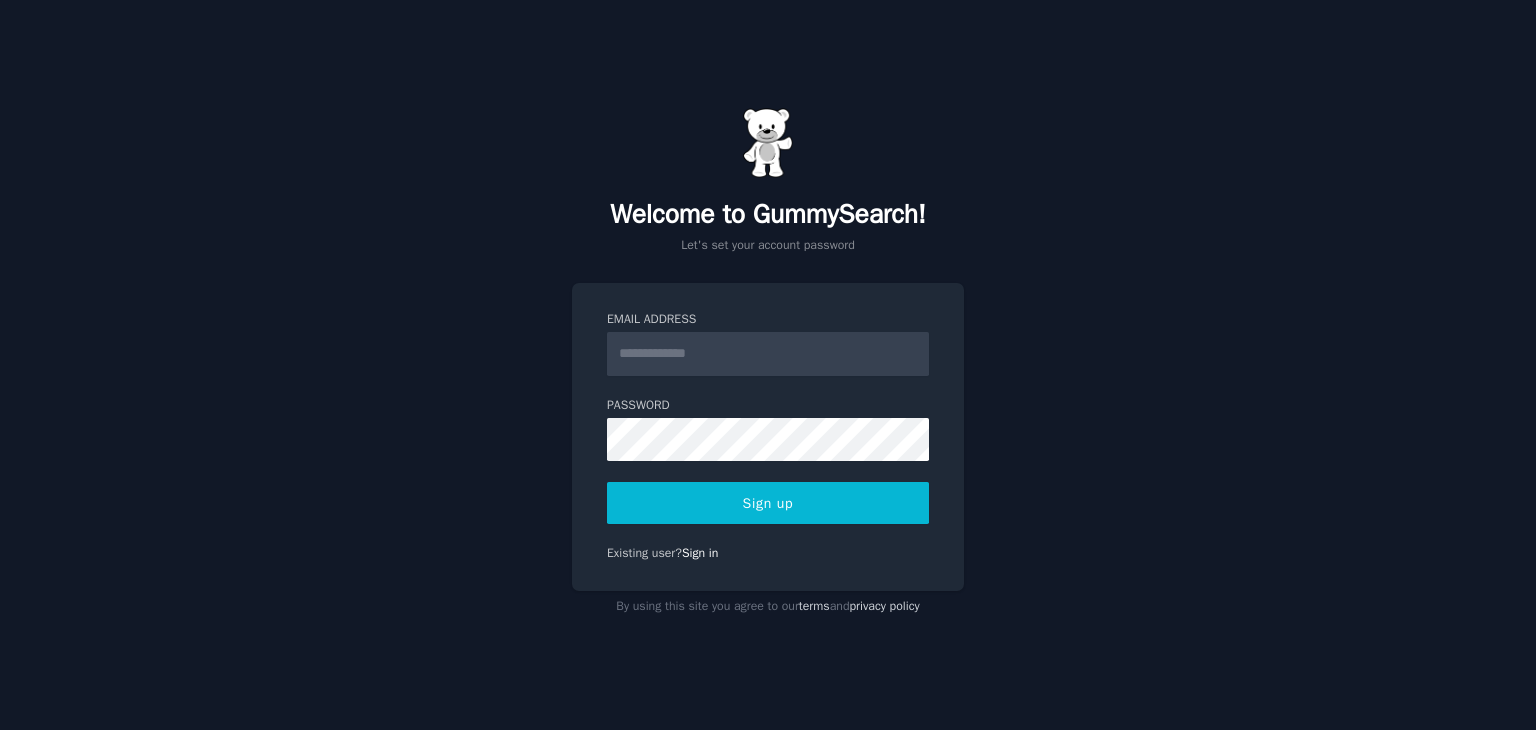 scroll, scrollTop: 0, scrollLeft: 0, axis: both 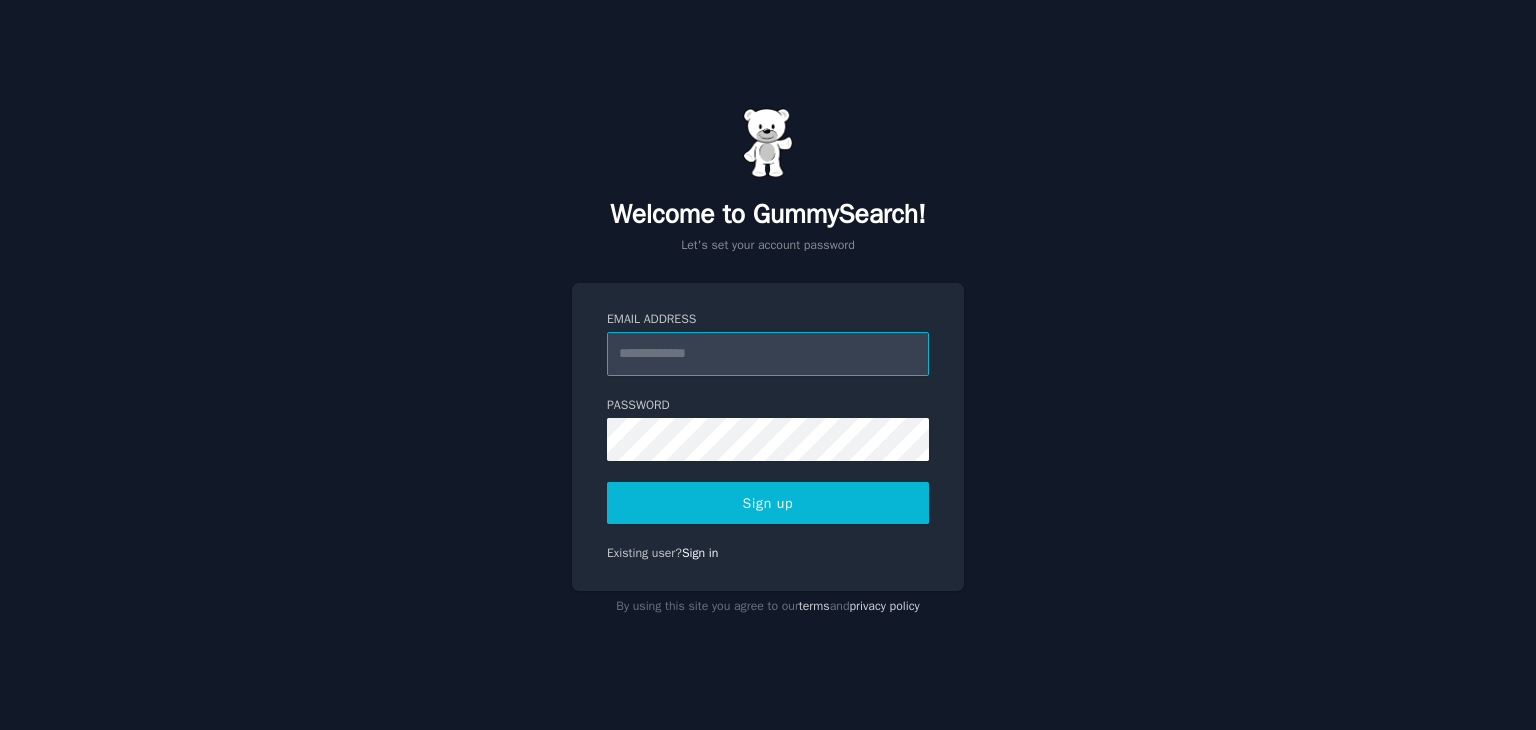 click on "Email Address" at bounding box center [768, 354] 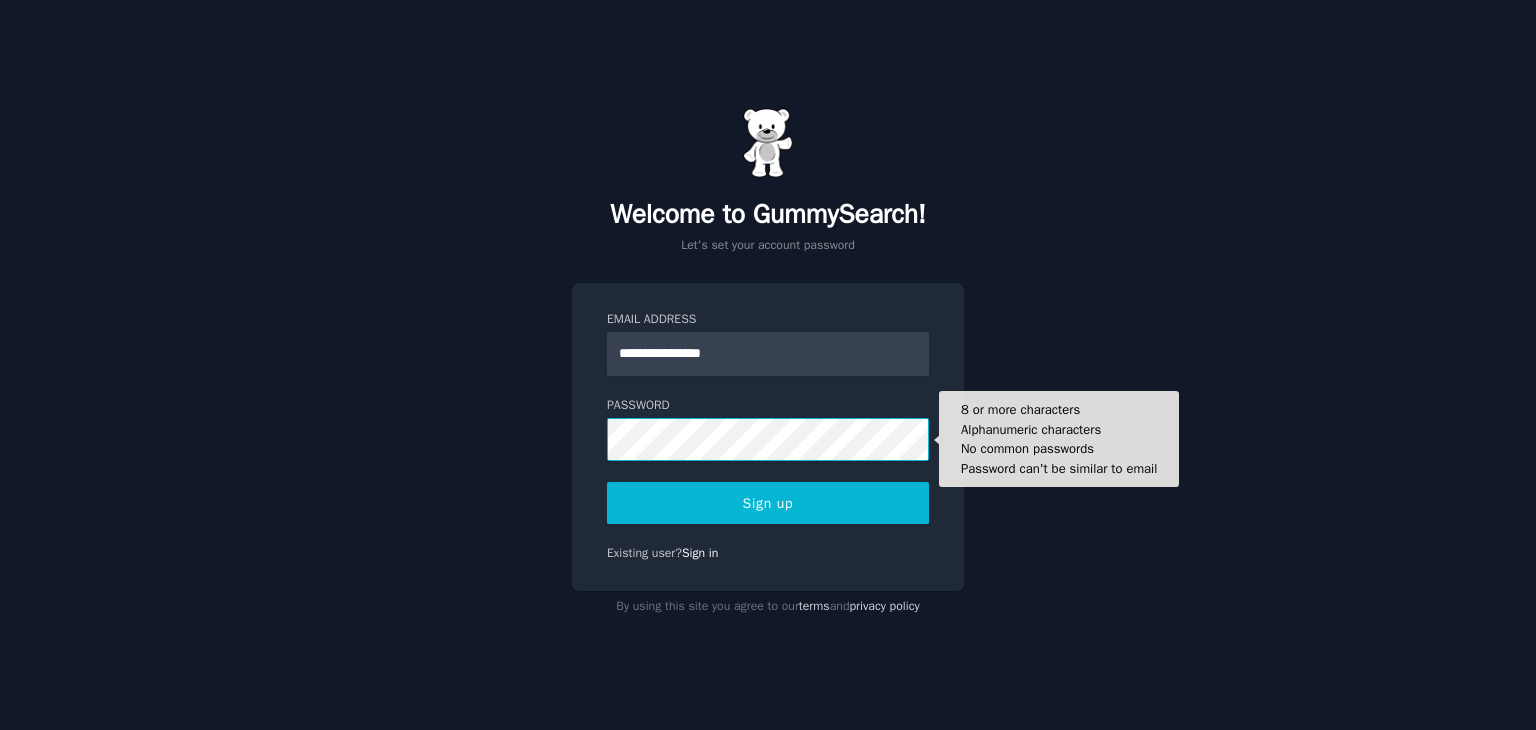 click on "Sign up" at bounding box center [768, 503] 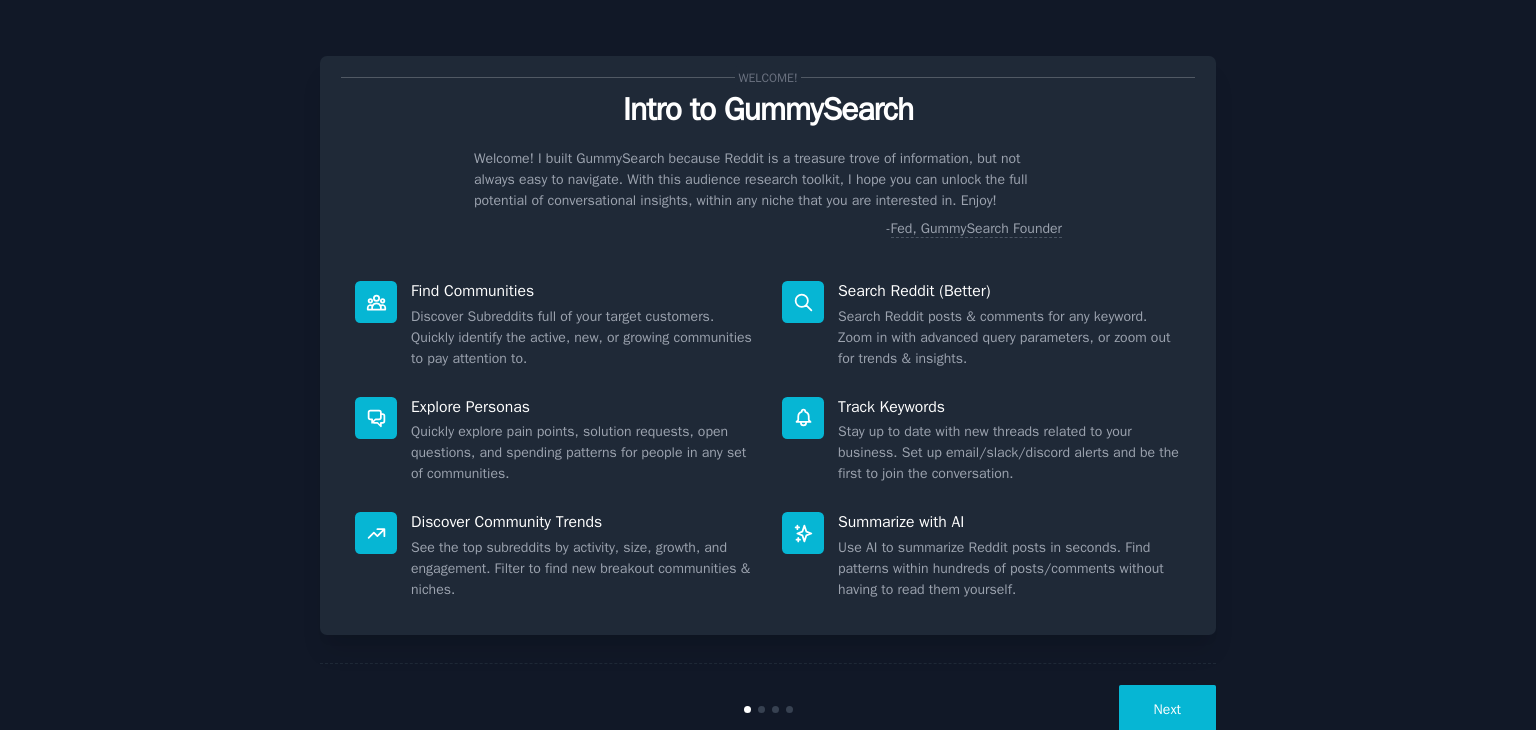 scroll, scrollTop: 0, scrollLeft: 0, axis: both 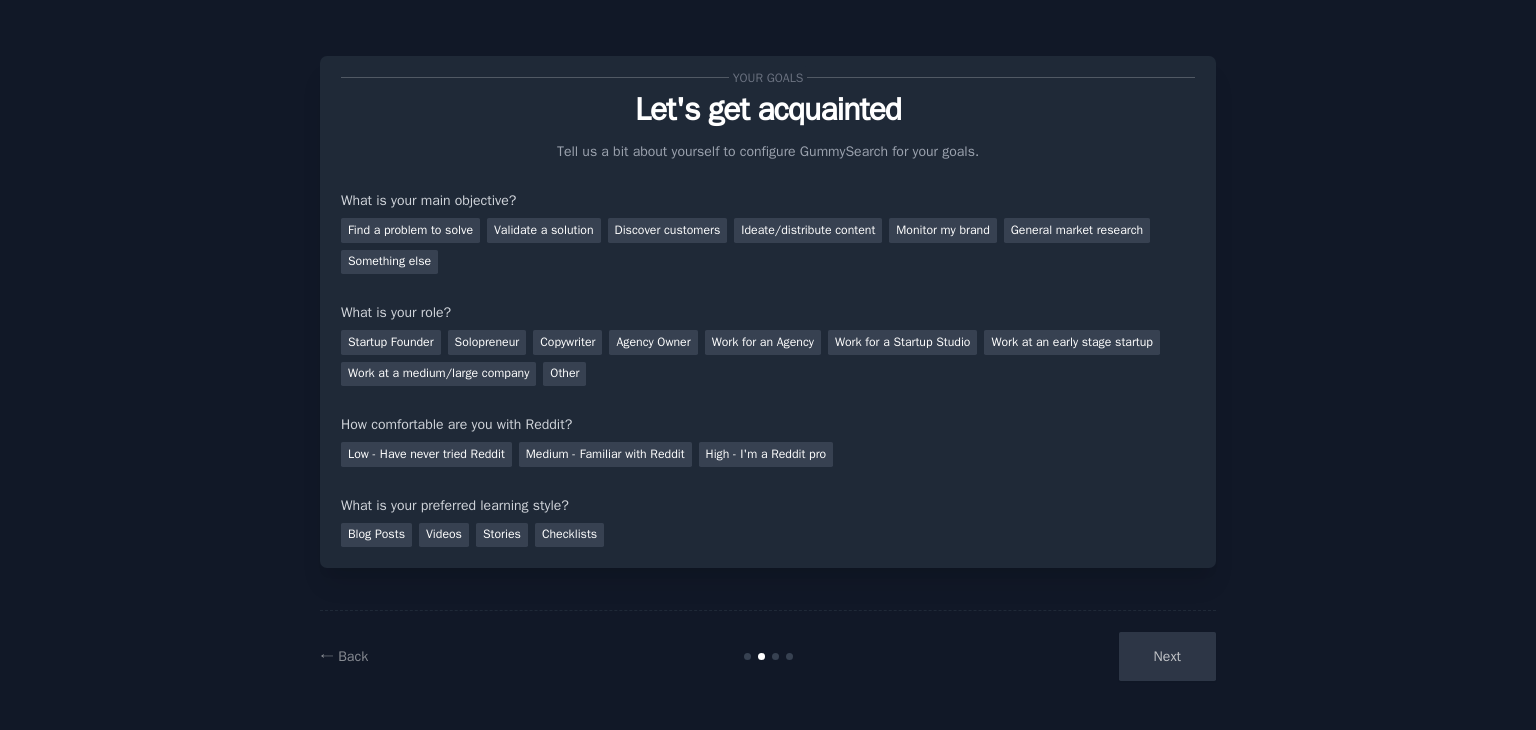 click on "Next" at bounding box center [1066, 656] 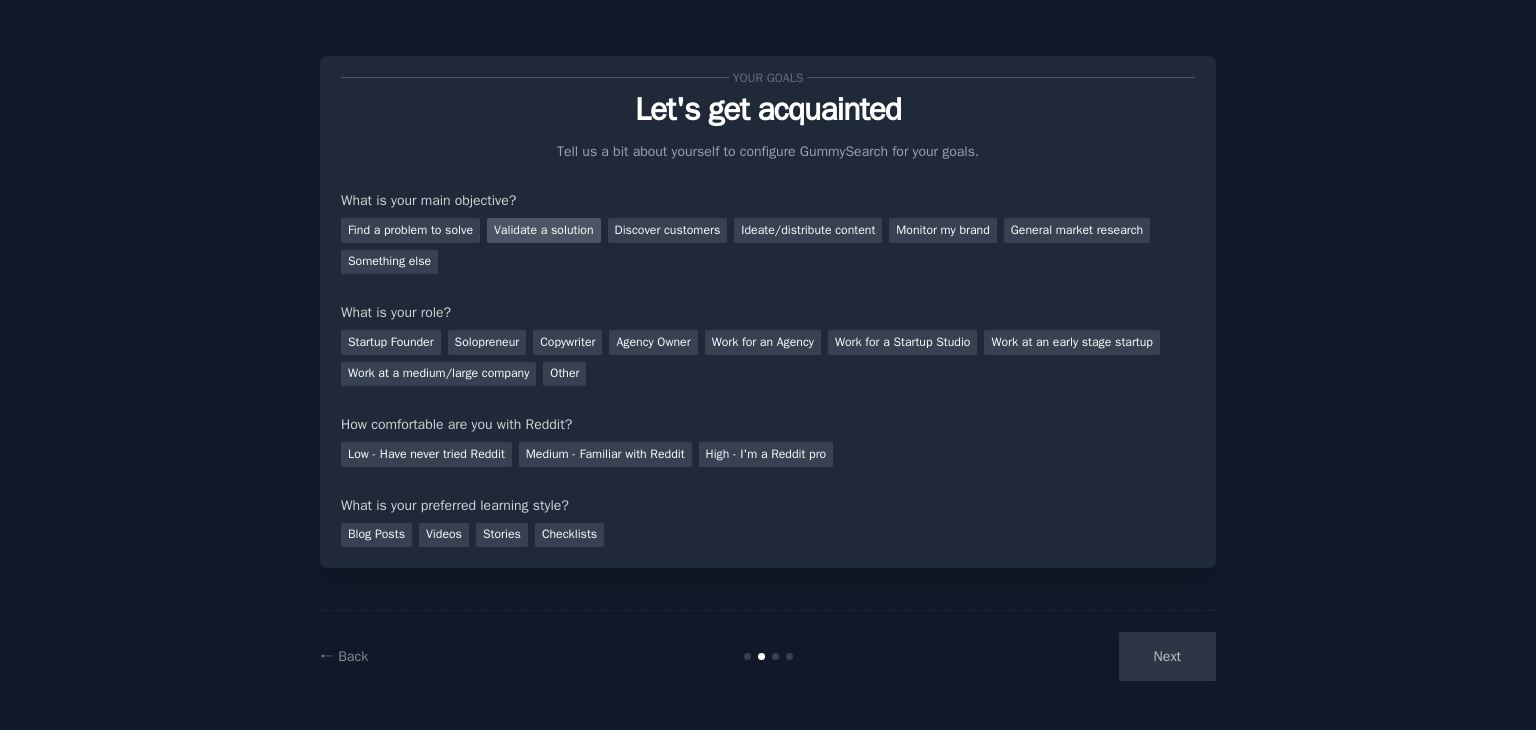 click on "Validate a solution" at bounding box center (544, 230) 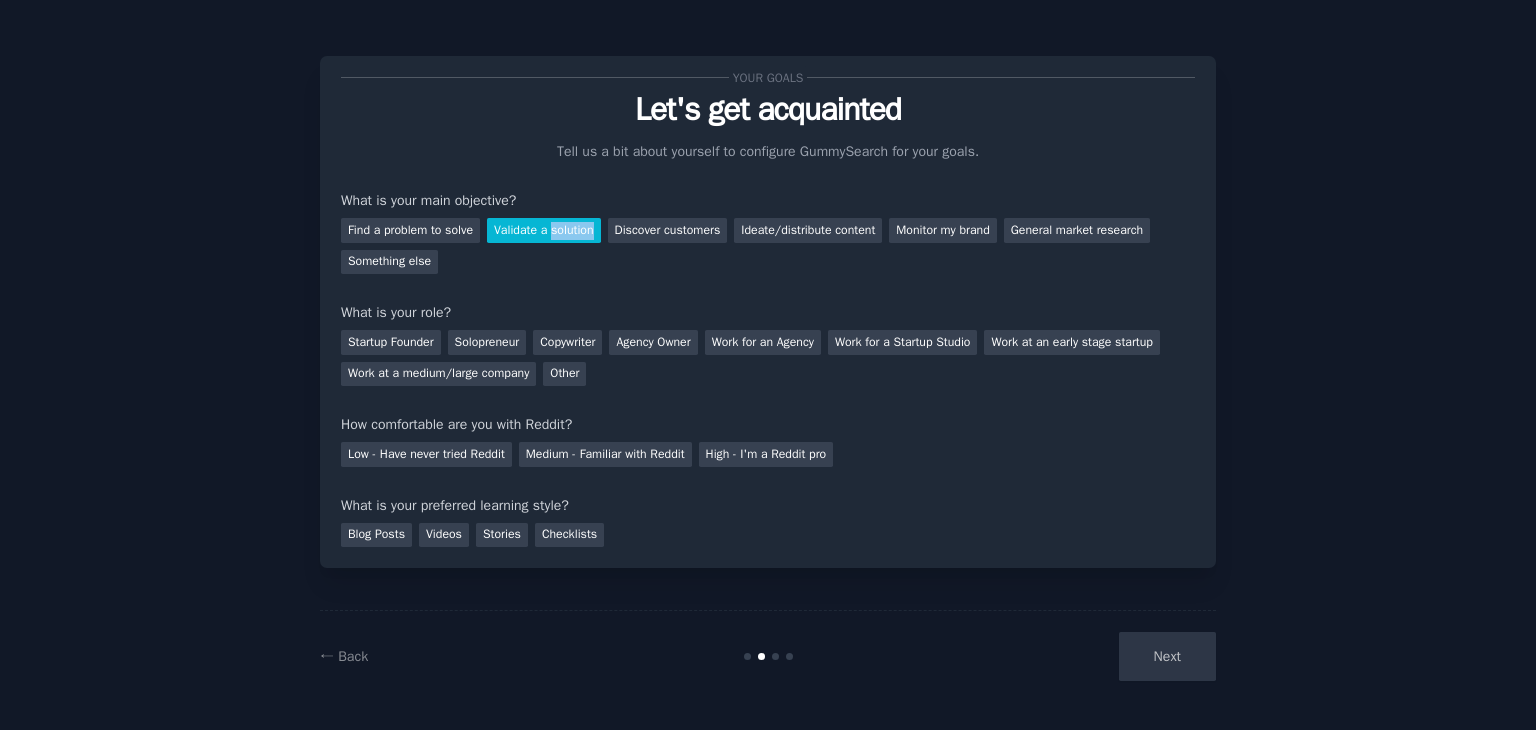 click on "Validate a solution" at bounding box center (544, 230) 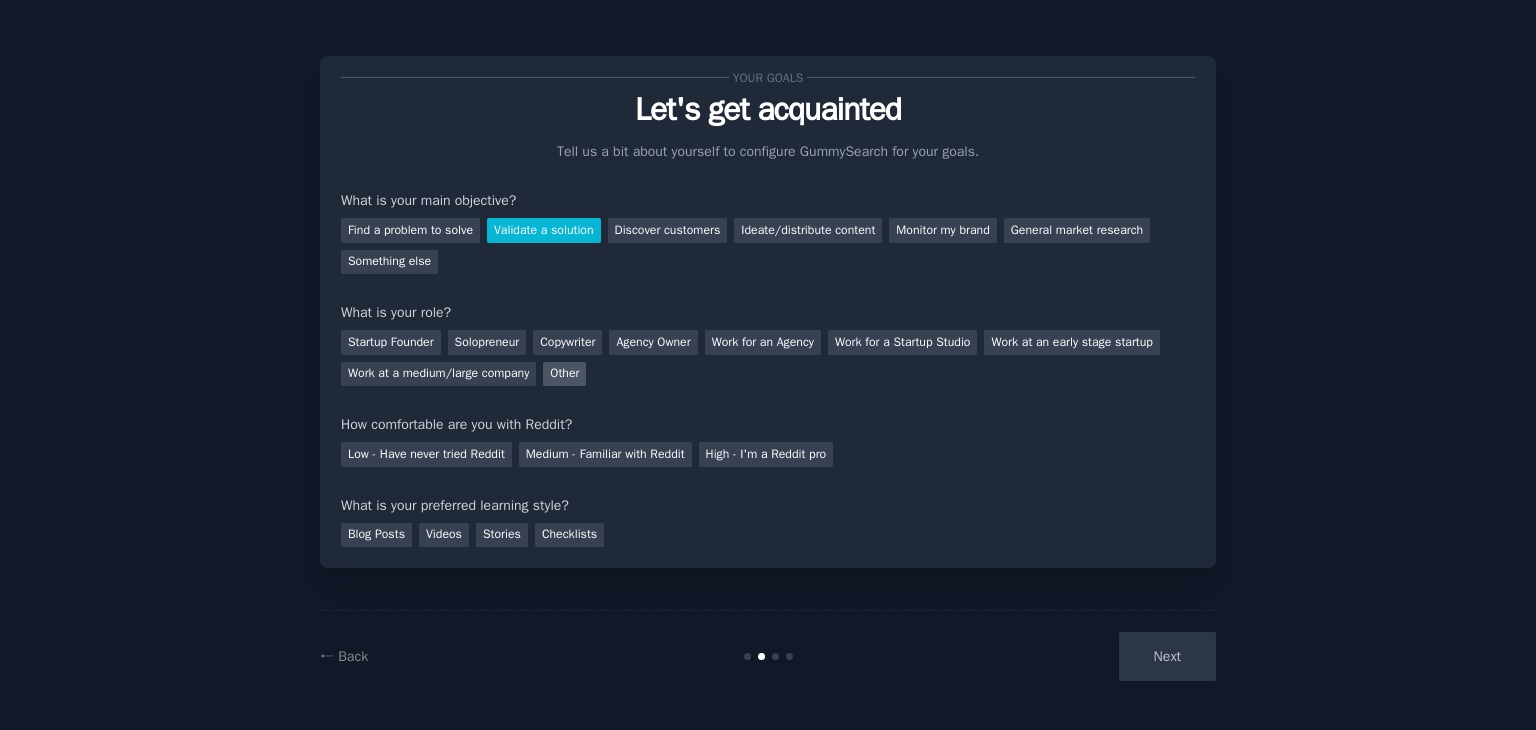 click on "Other" at bounding box center [564, 374] 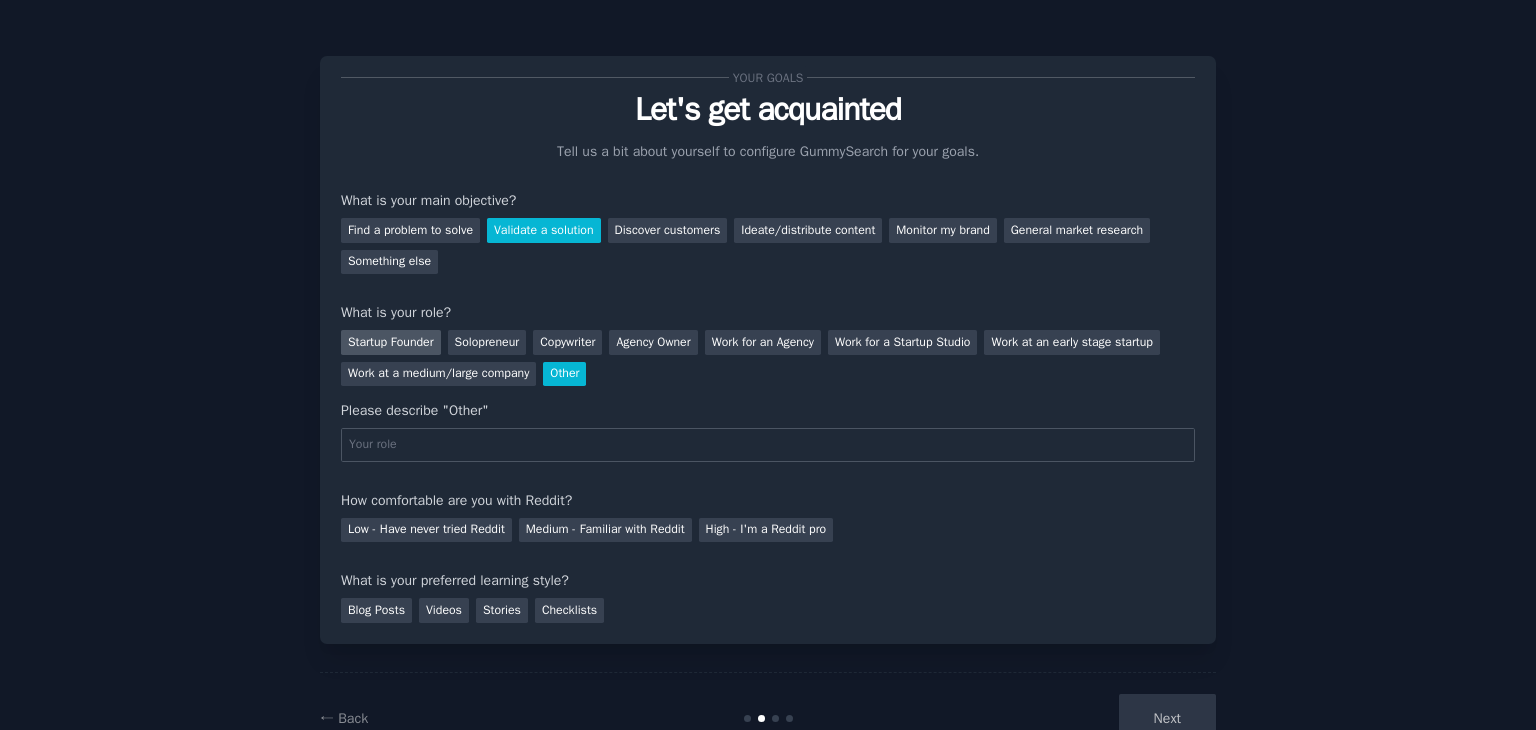 click on "Startup Founder" at bounding box center (391, 342) 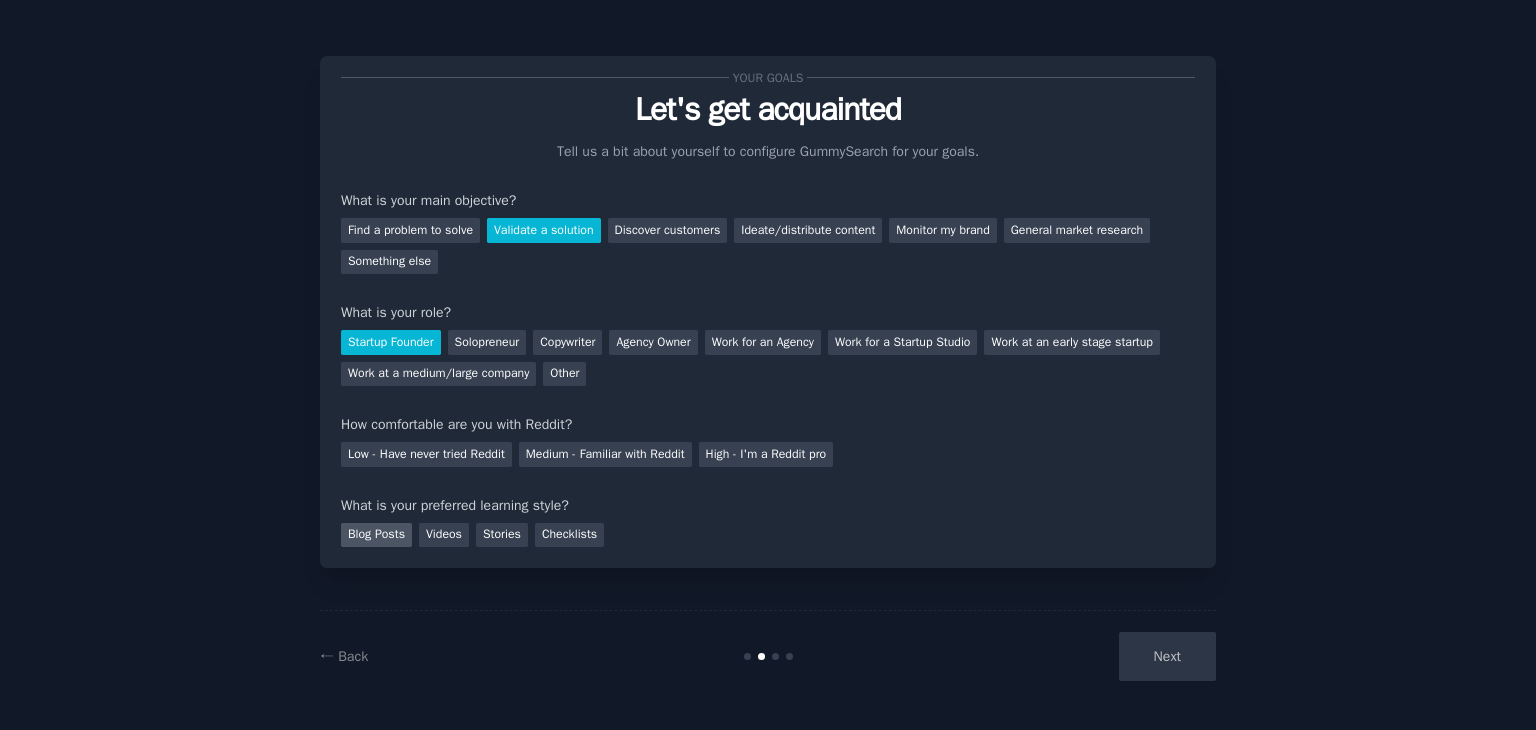 click on "Blog Posts" at bounding box center (376, 535) 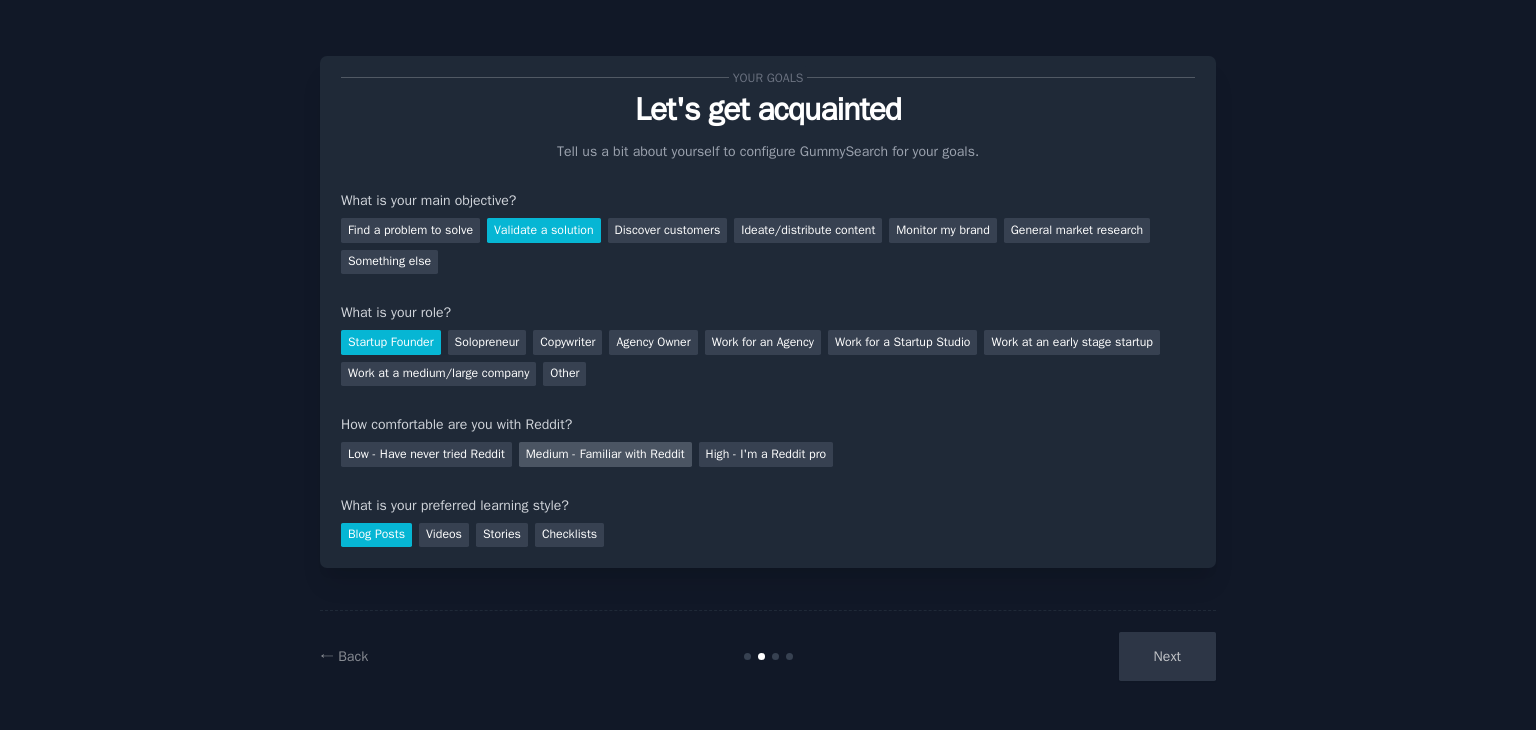 click on "Medium - Familiar with Reddit" at bounding box center (605, 454) 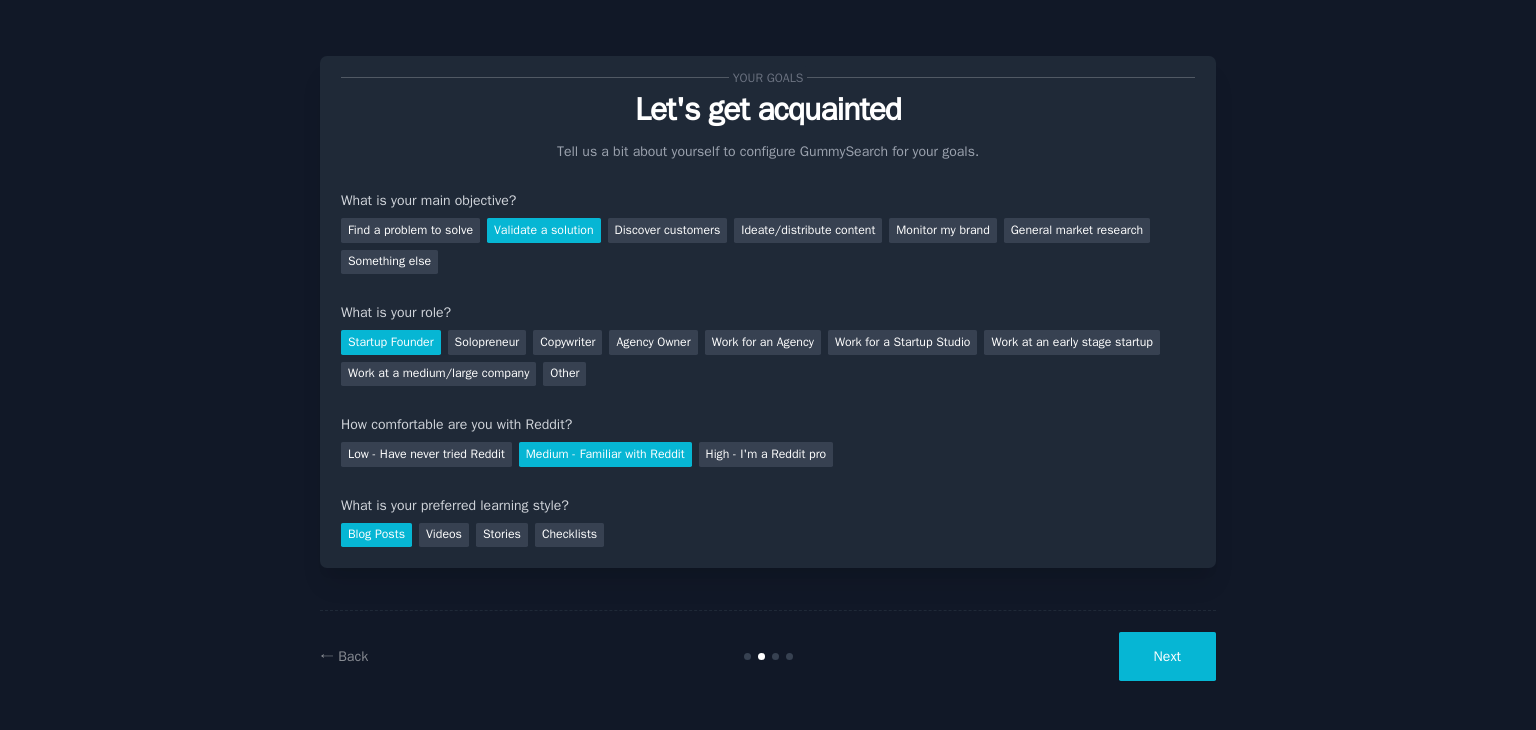 click on "Next" at bounding box center (1167, 656) 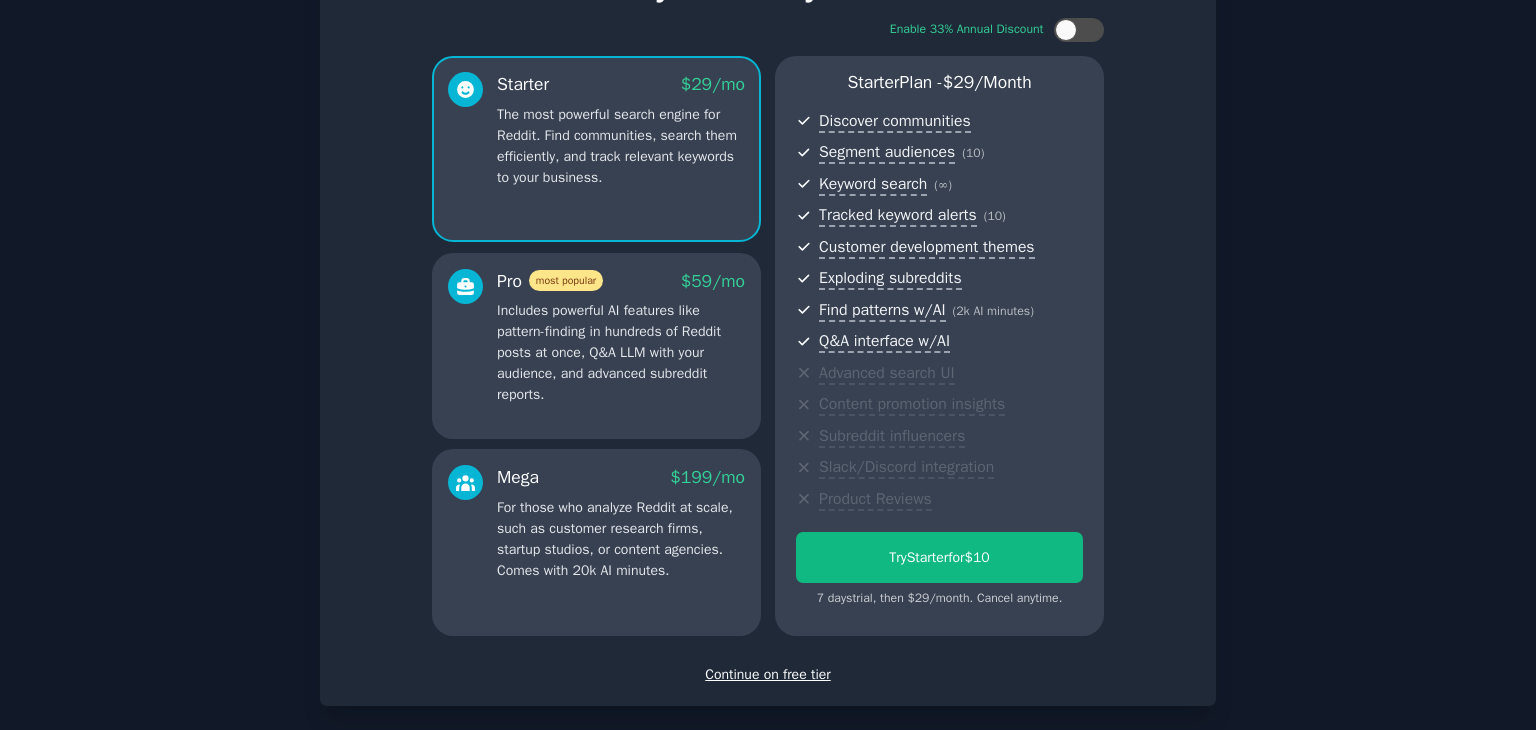scroll, scrollTop: 218, scrollLeft: 0, axis: vertical 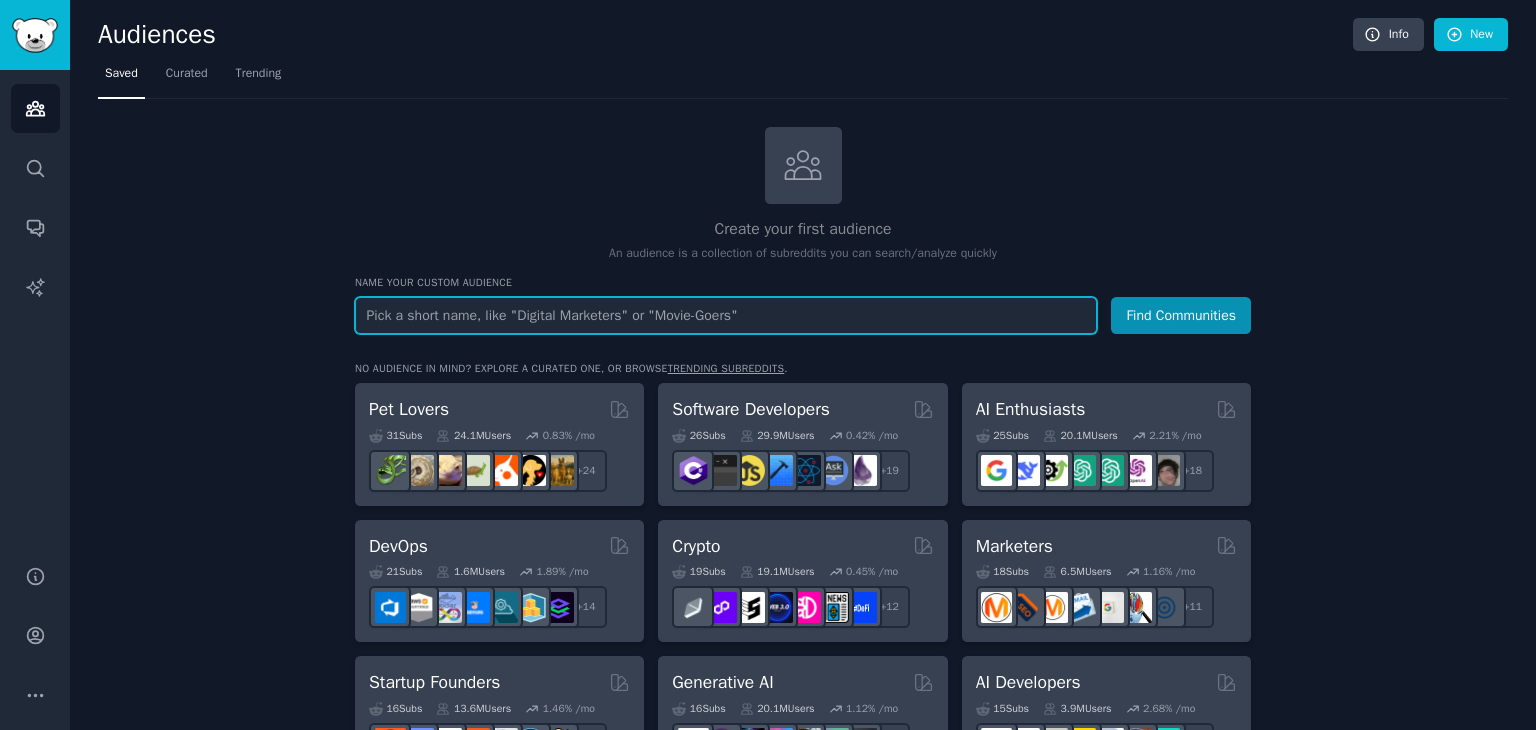 paste on "https://www.reddit.com/r/Entrepreneur/" 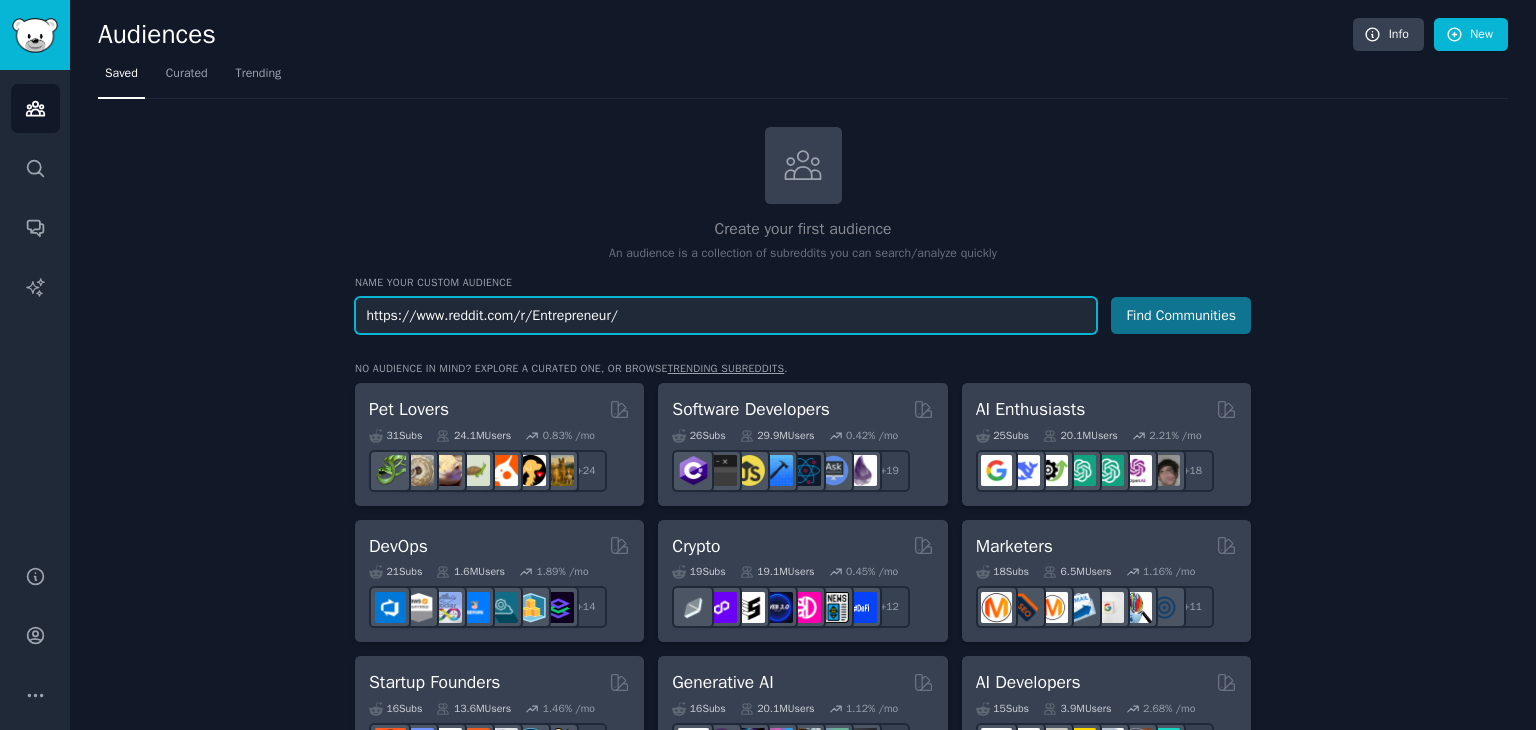 type on "https://www.reddit.com/r/Entrepreneur/" 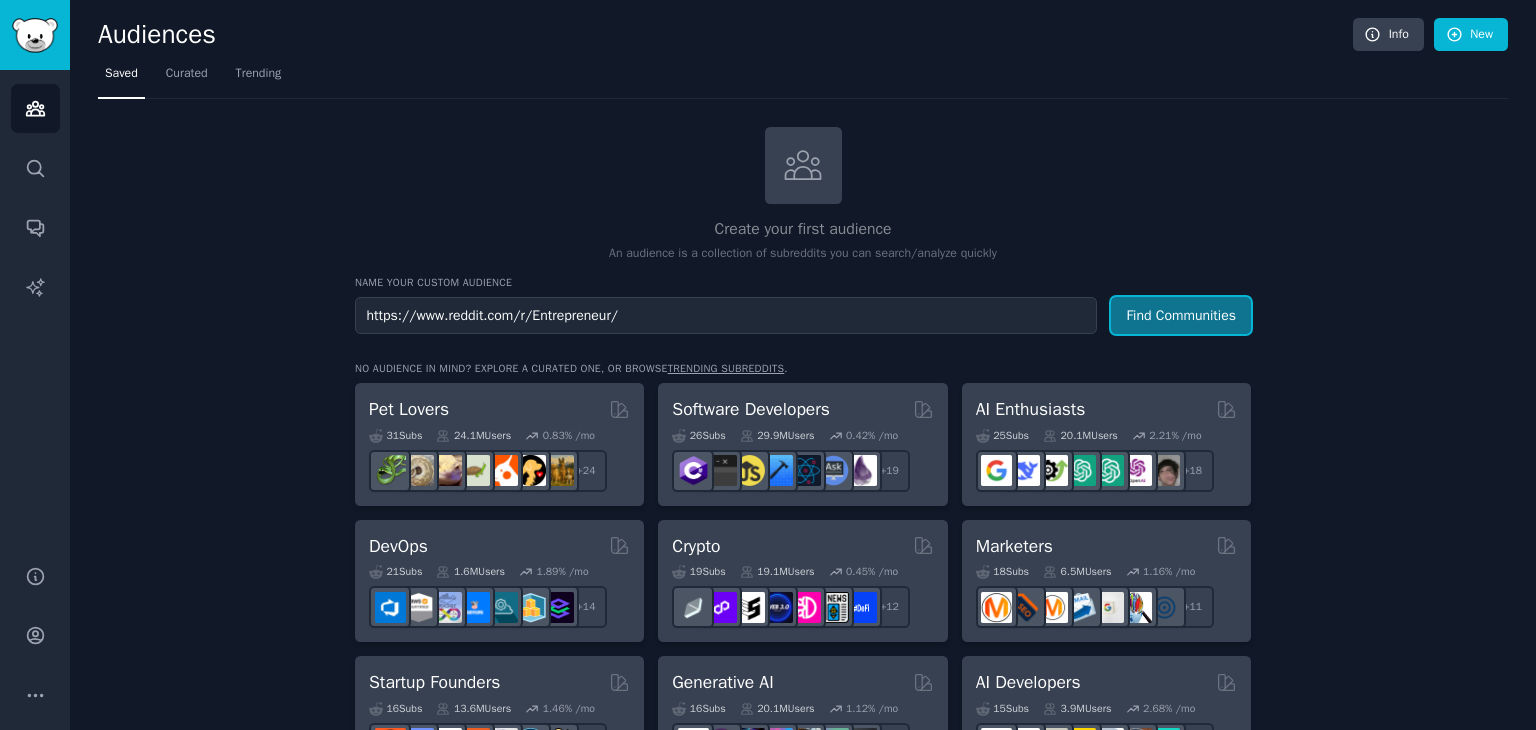 click on "Find Communities" at bounding box center (1181, 315) 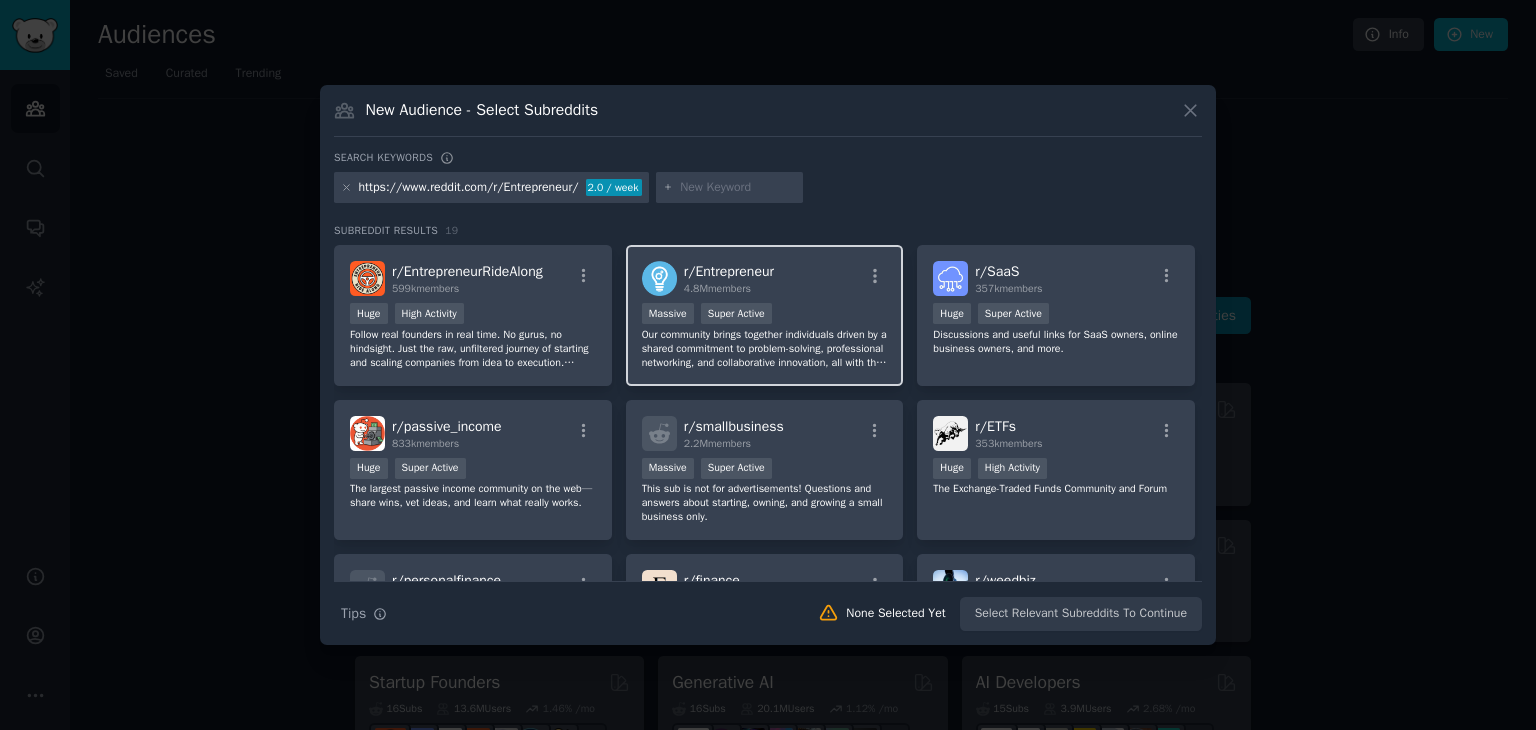 click on "r/ Entrepreneur" at bounding box center [729, 271] 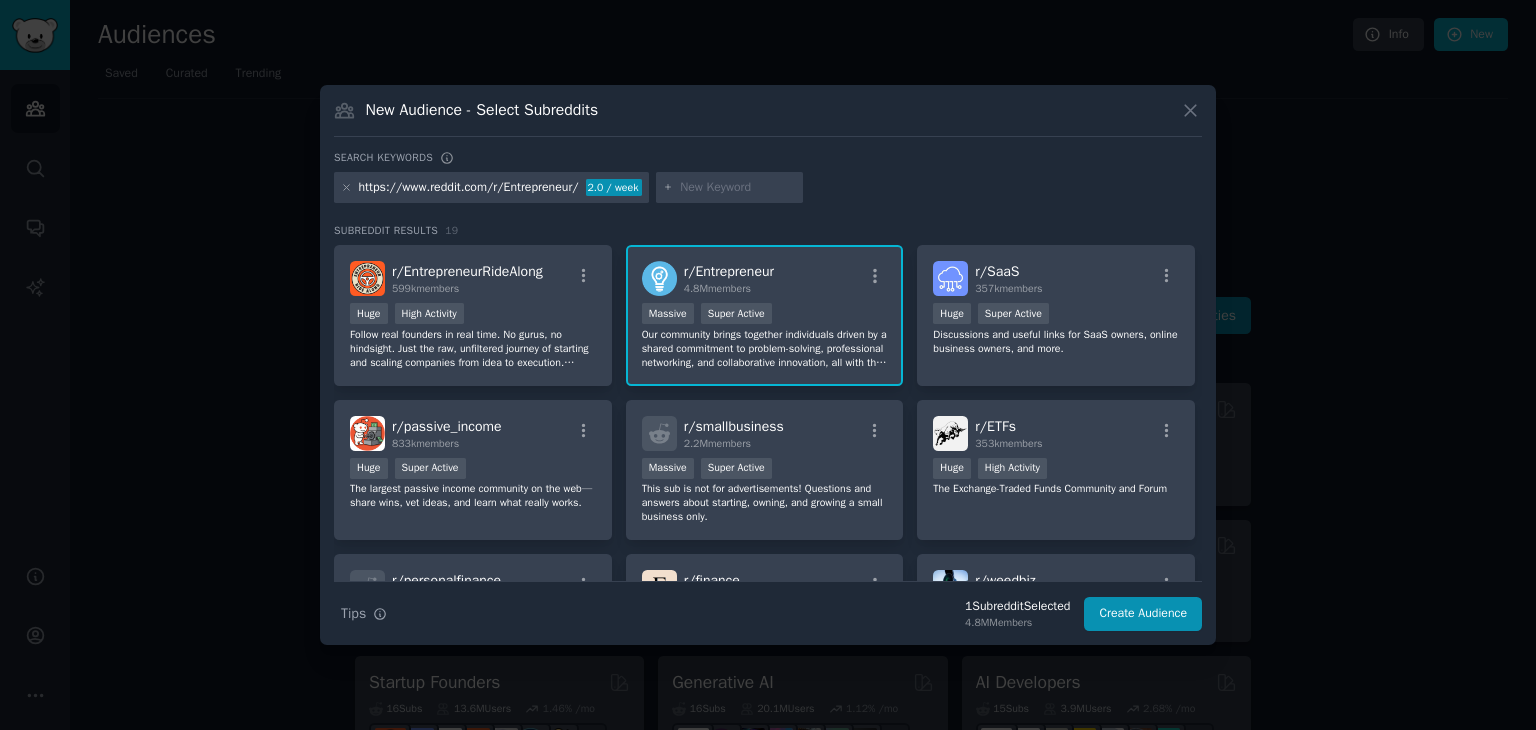 click on "New Audience - Select Subreddits Search keywords https://www.reddit.com/r/Entrepreneur/ 2.0 / week Subreddit Results 19 r/ EntrepreneurRideAlong 599k  members Huge High Activity Follow real founders in real time. No gurus, no hindsight. Just the raw, unfiltered journey of starting and scaling companies from idea to execution. Whether you’re building in public or watching from the sidelines, this is where entrepreneurship gets real. r/ Entrepreneur 4.8M  members 1,000,000+ members Massive Super Active Our community brings together individuals driven by a shared commitment to problem-solving, professional networking, and collaborative innovation, all with the goal of making a positive impact. We welcome a diverse range of pursuits, from side projects and small businesses to venture-backed startups and solo ventures. However, this is a space for genuine connection and exchange of ideas, not self-promotion. Please refrain from promoting personal blogs, consulting services, books, MLMs, opinions. r/ SaaS 357k r/" at bounding box center [768, 365] 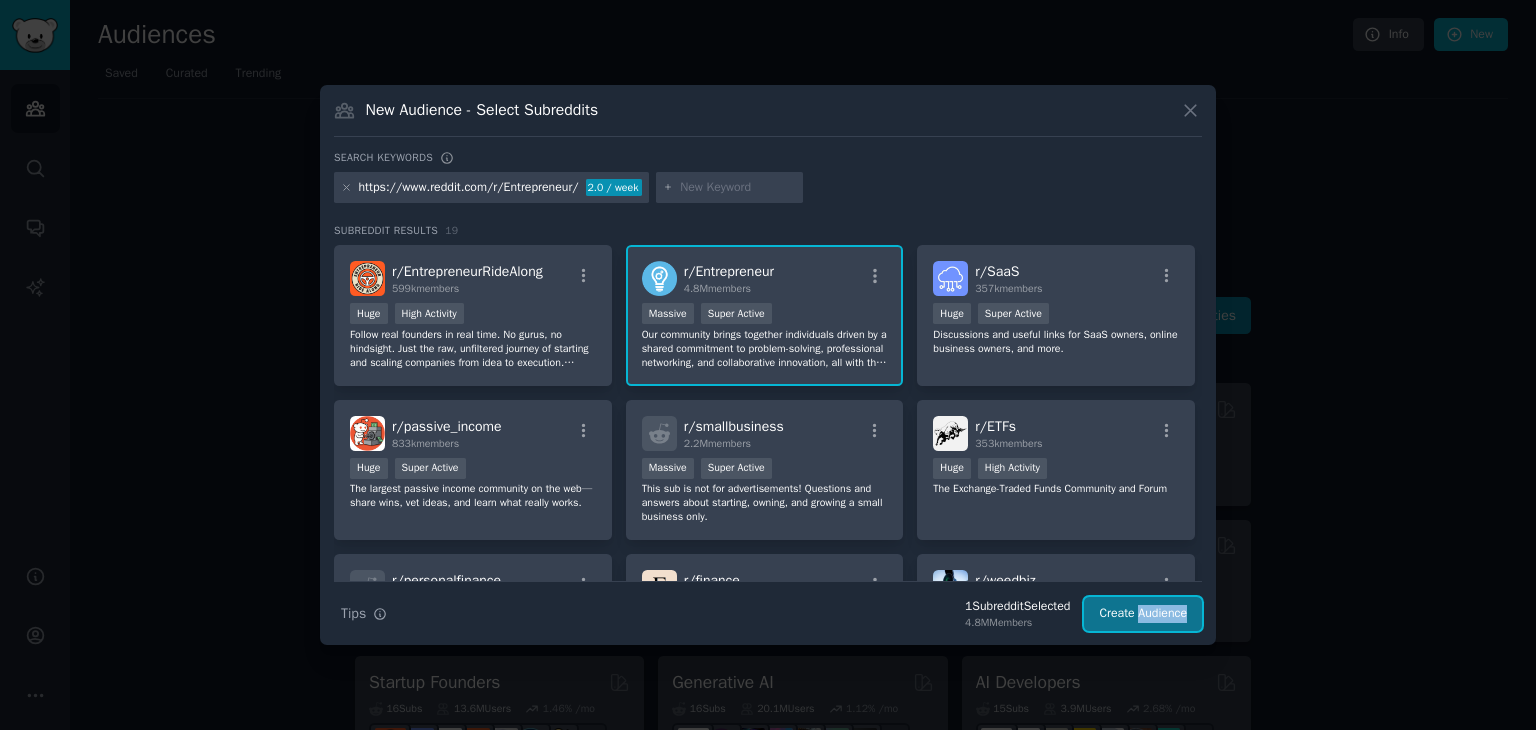 click on "Create Audience" at bounding box center [1143, 614] 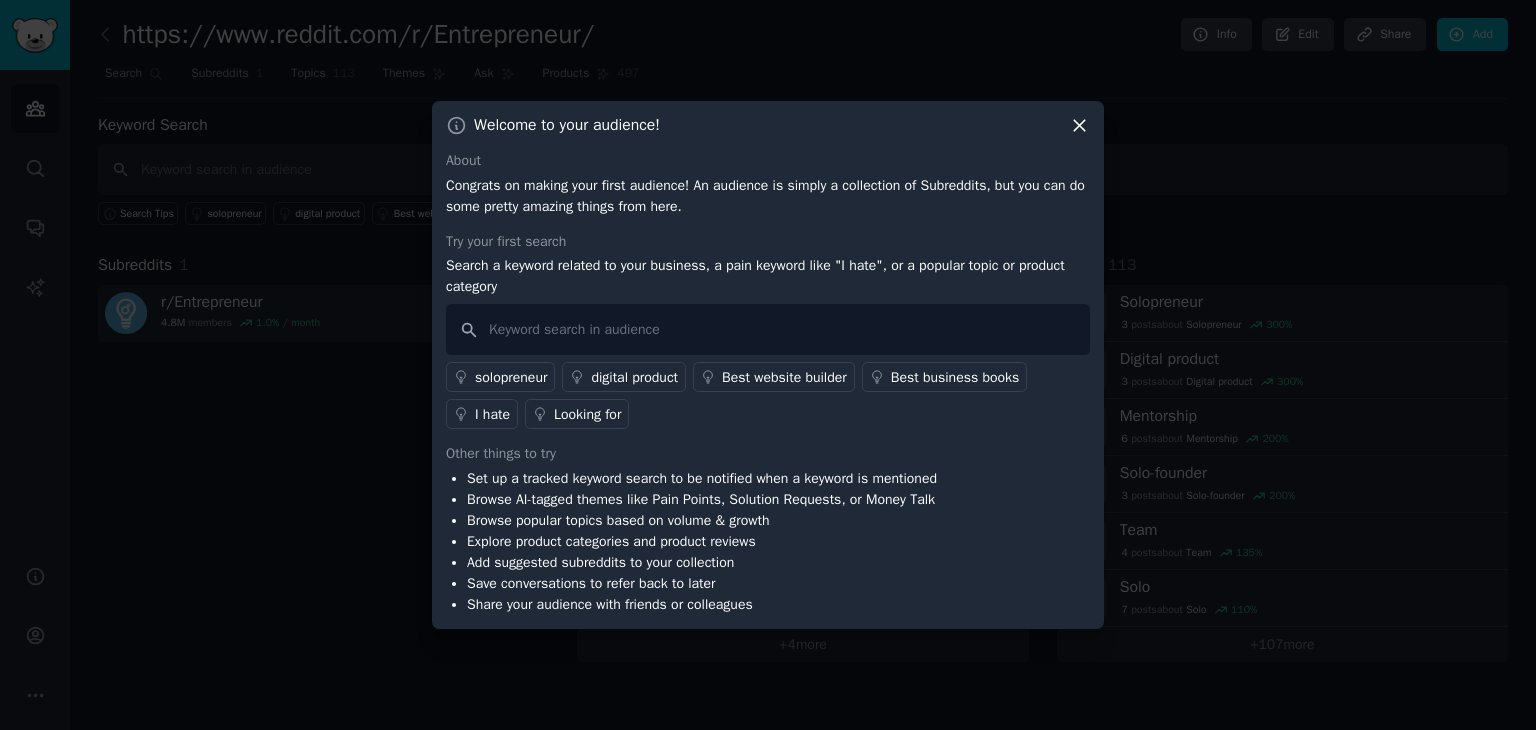 click on "digital product" at bounding box center (634, 377) 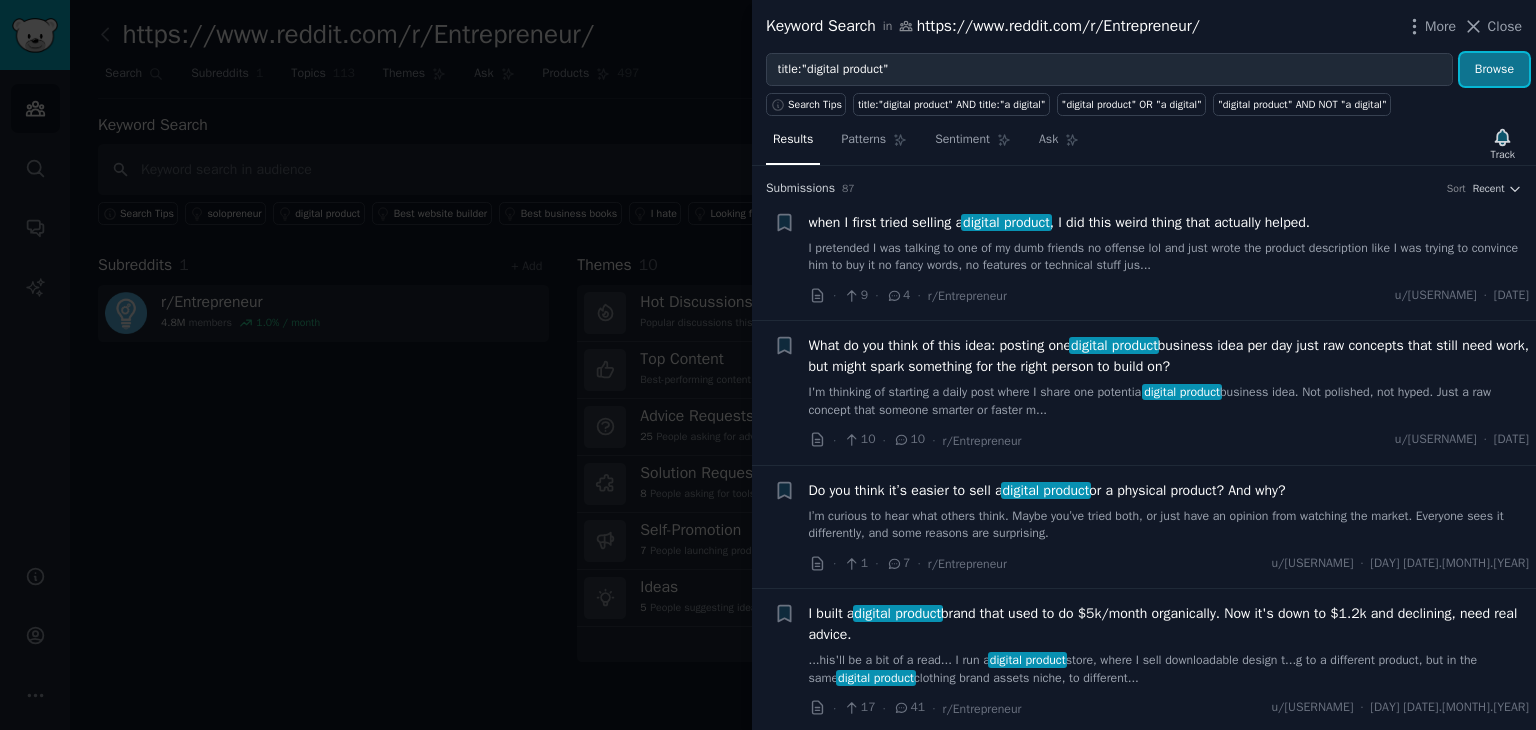 click on "Browse" at bounding box center [1494, 70] 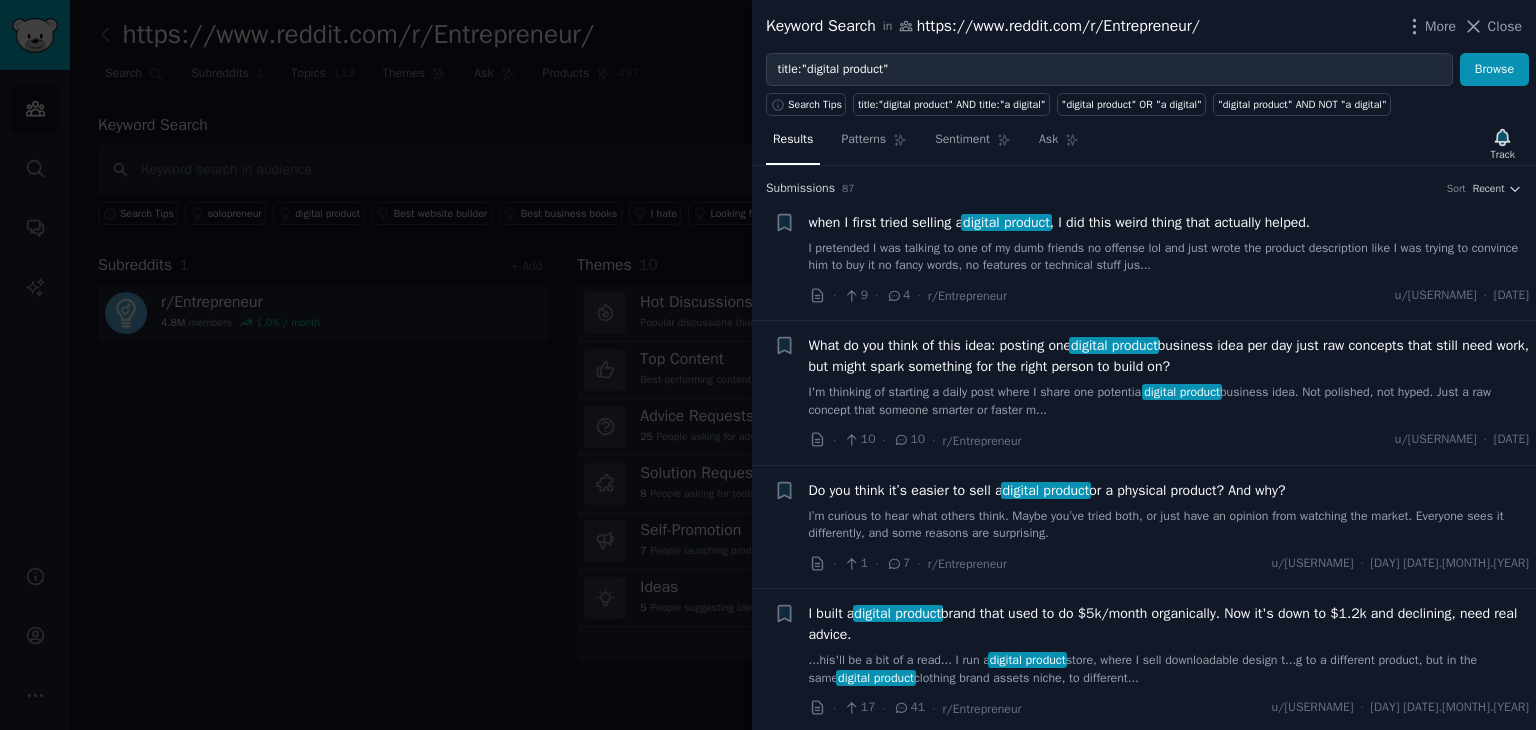 click at bounding box center (768, 365) 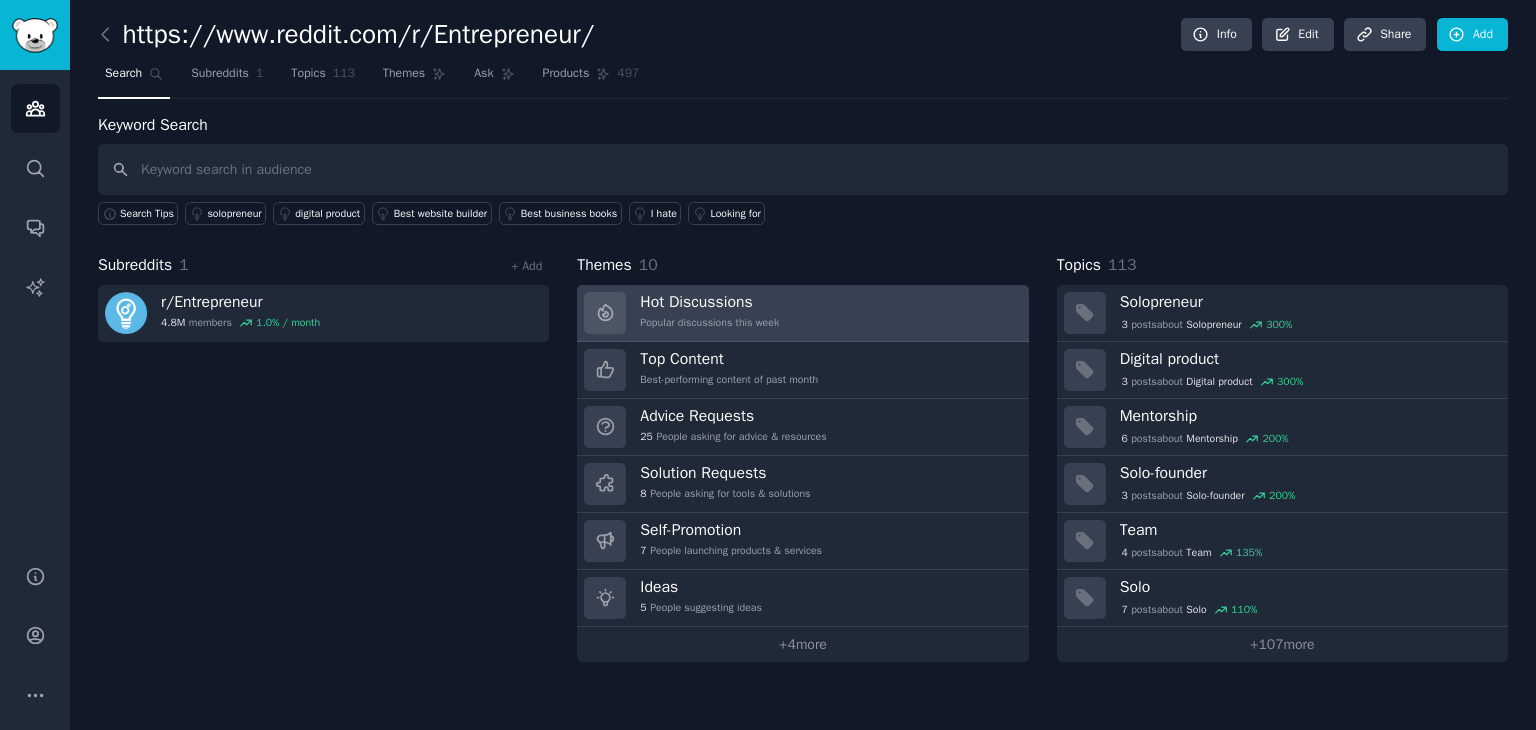 click on "Hot Discussions Popular discussions this week" at bounding box center [802, 313] 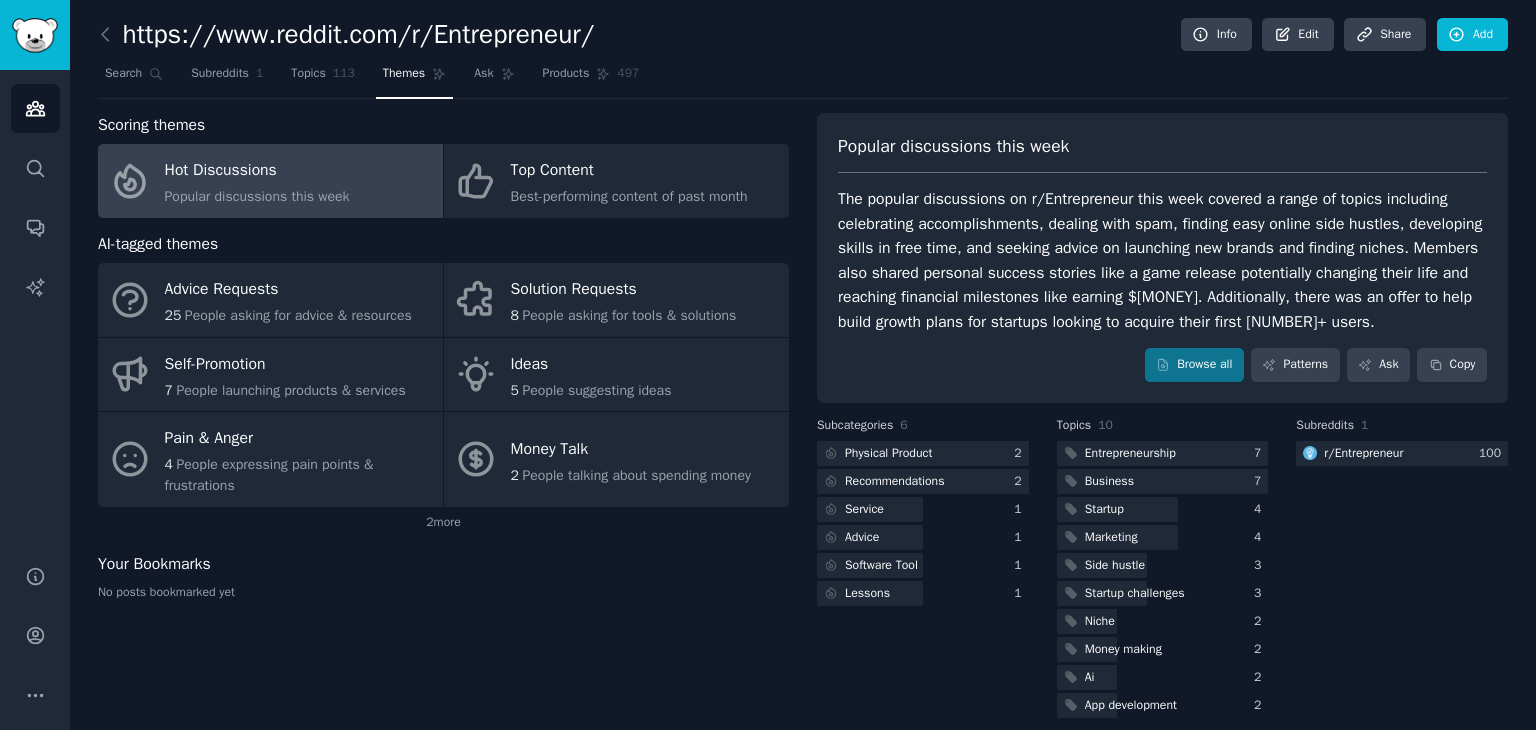 click on "The popular discussions on r/Entrepreneur this week covered a range of topics including celebrating accomplishments, dealing with spam, finding easy online side hustles, developing skills in free time, and seeking advice on launching new brands and finding niches. Members also shared personal success stories like a game release potentially changing their life and reaching financial milestones like earning $120. Additionally, there was an offer to help build growth plans for startups looking to acquire their first 1000+ users." at bounding box center [1162, 260] 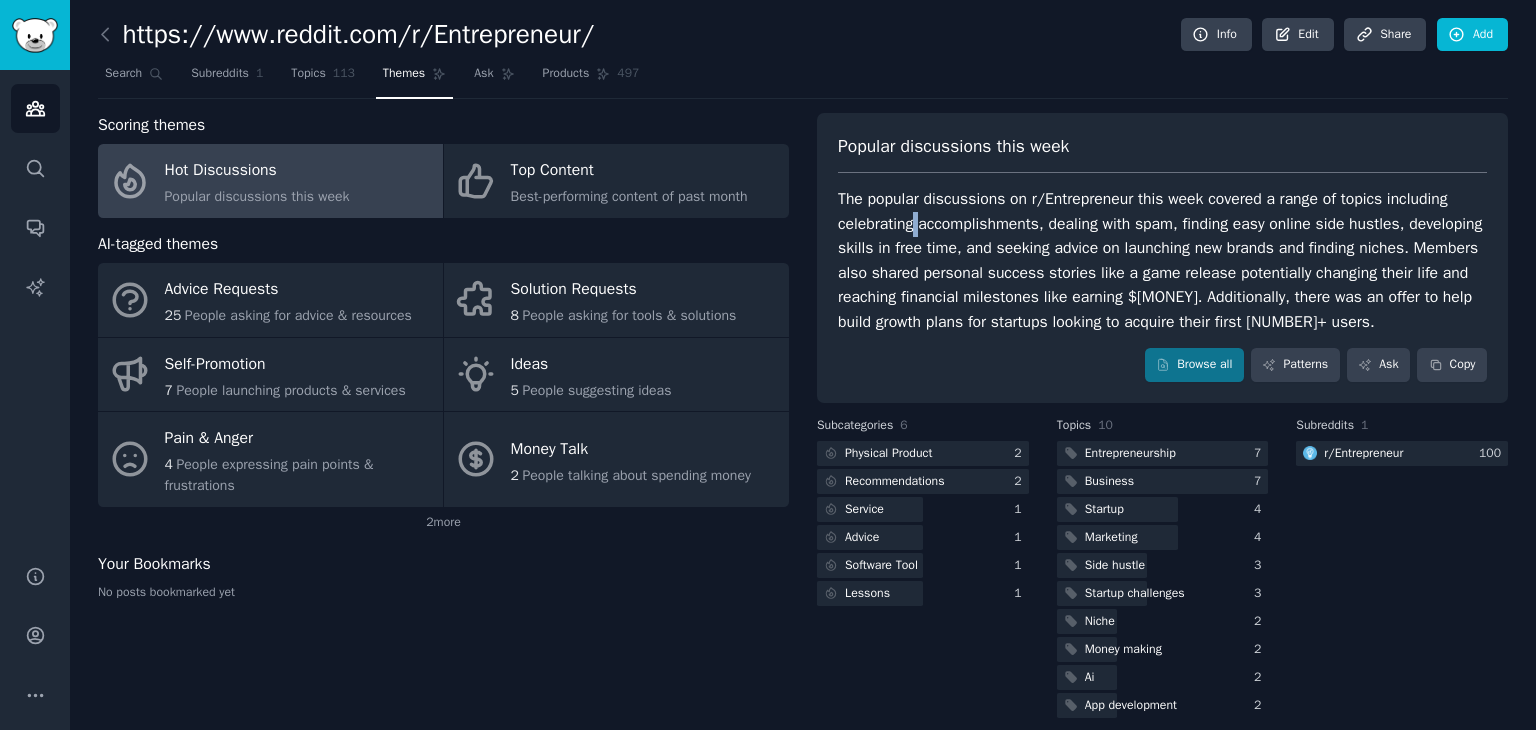 click on "The popular discussions on r/Entrepreneur this week covered a range of topics including celebrating accomplishments, dealing with spam, finding easy online side hustles, developing skills in free time, and seeking advice on launching new brands and finding niches. Members also shared personal success stories like a game release potentially changing their life and reaching financial milestones like earning $120. Additionally, there was an offer to help build growth plans for startups looking to acquire their first 1000+ users." at bounding box center (1162, 260) 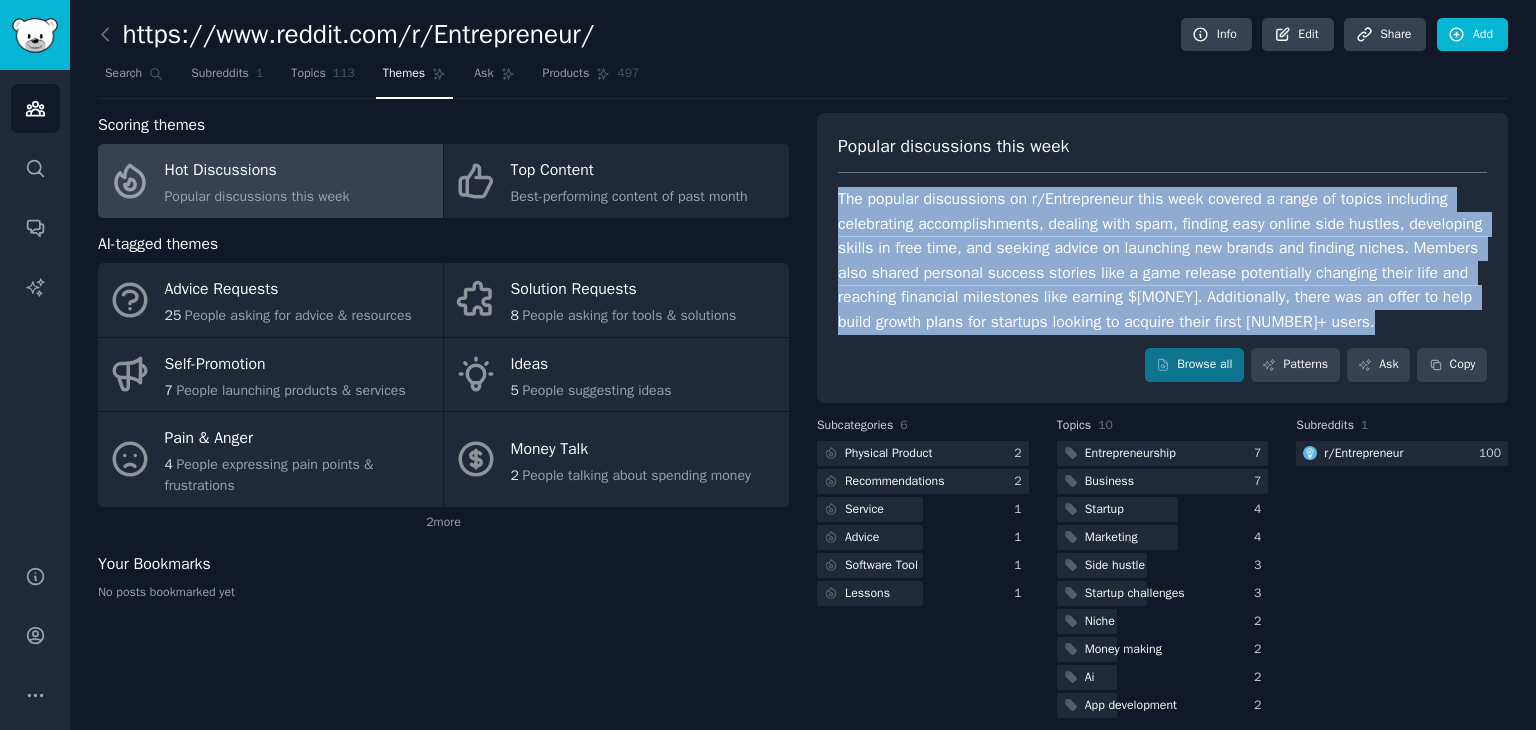 click on "The popular discussions on r/Entrepreneur this week covered a range of topics including celebrating accomplishments, dealing with spam, finding easy online side hustles, developing skills in free time, and seeking advice on launching new brands and finding niches. Members also shared personal success stories like a game release potentially changing their life and reaching financial milestones like earning $120. Additionally, there was an offer to help build growth plans for startups looking to acquire their first 1000+ users." at bounding box center [1162, 260] 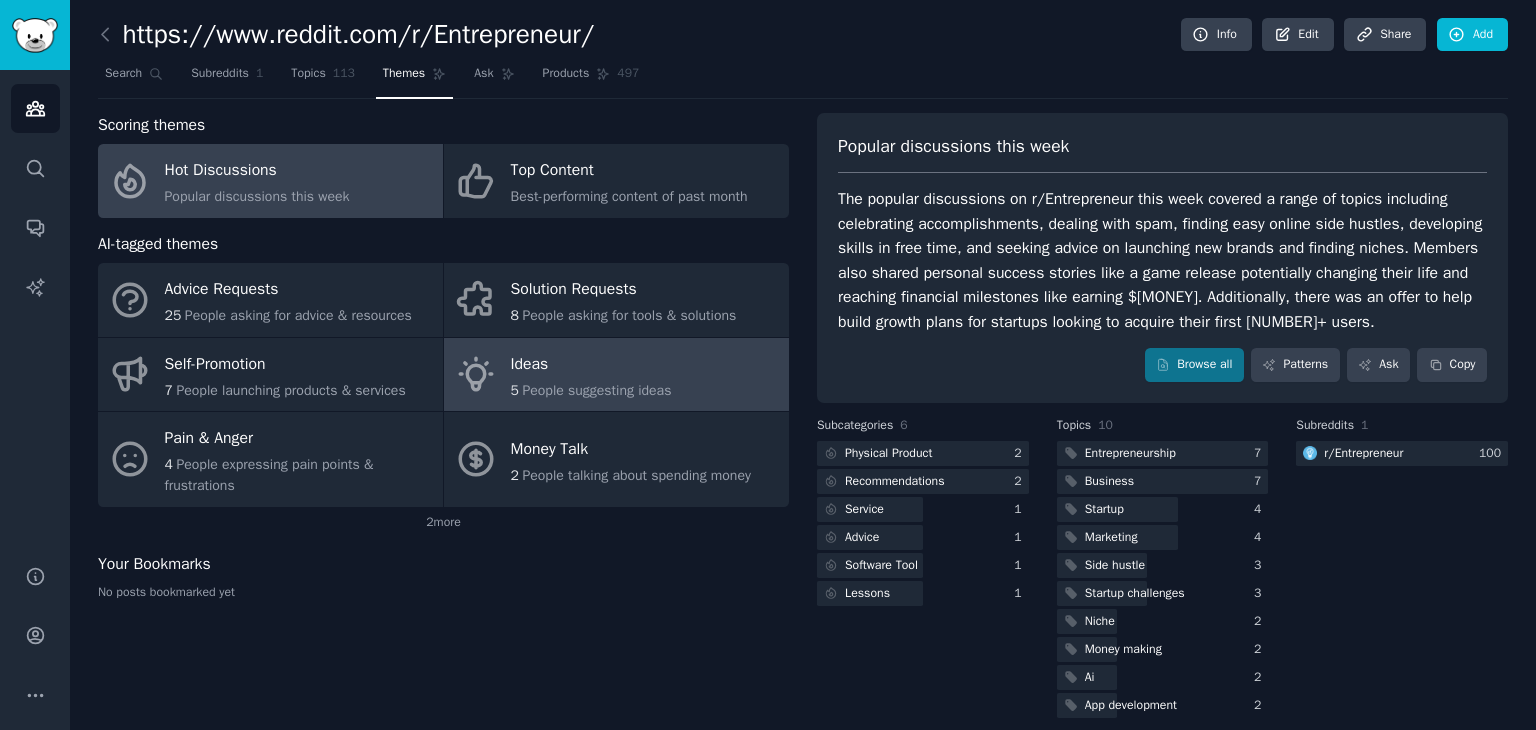 click on "Ideas 5 People suggesting ideas" at bounding box center (616, 375) 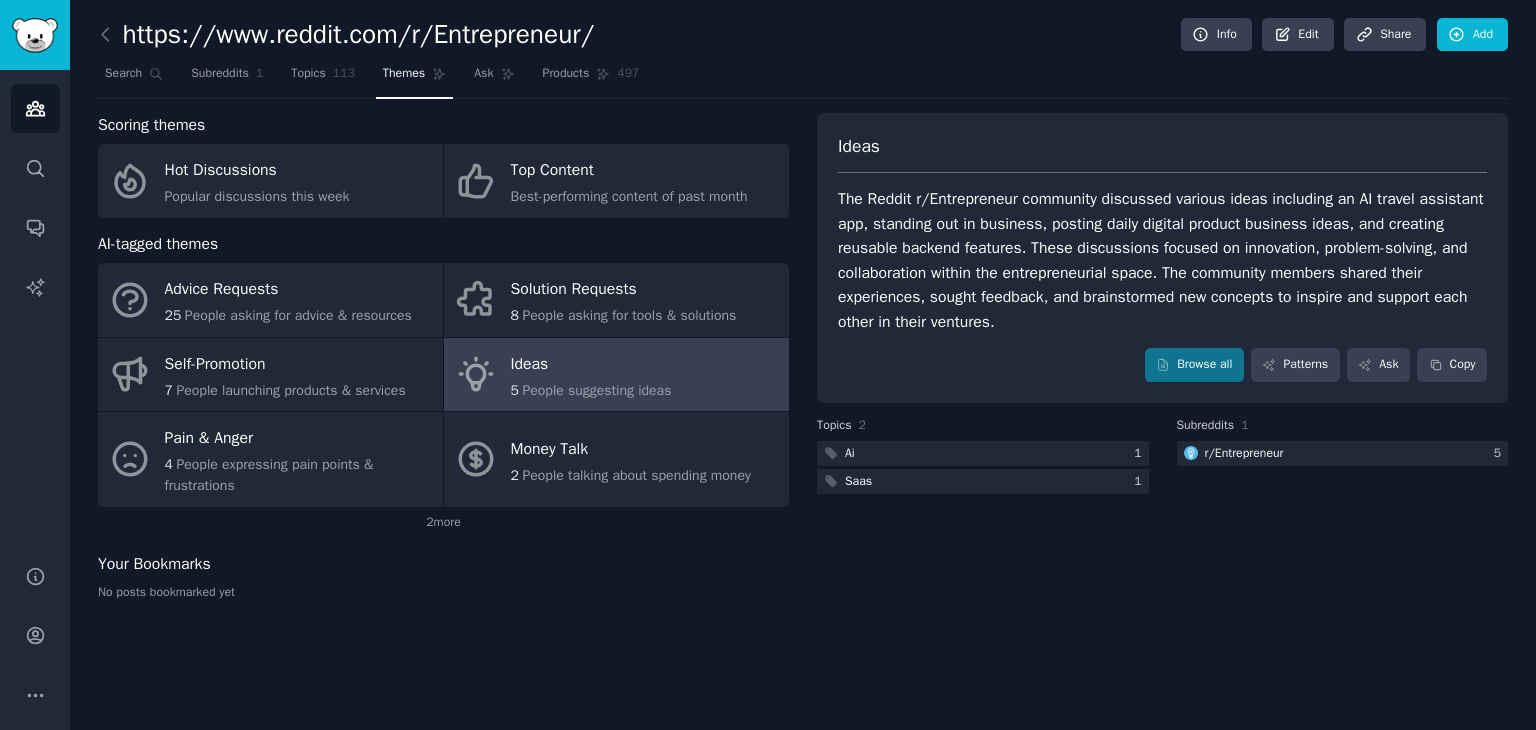 click on "The Reddit r/Entrepreneur community discussed various ideas including an AI travel assistant app, standing out in business, posting daily digital product business ideas, and creating reusable backend features. These discussions focused on innovation, problem-solving, and collaboration within the entrepreneurial space. The community members shared their experiences, sought feedback, and brainstormed new concepts to inspire and support each other in their ventures." at bounding box center [1162, 260] 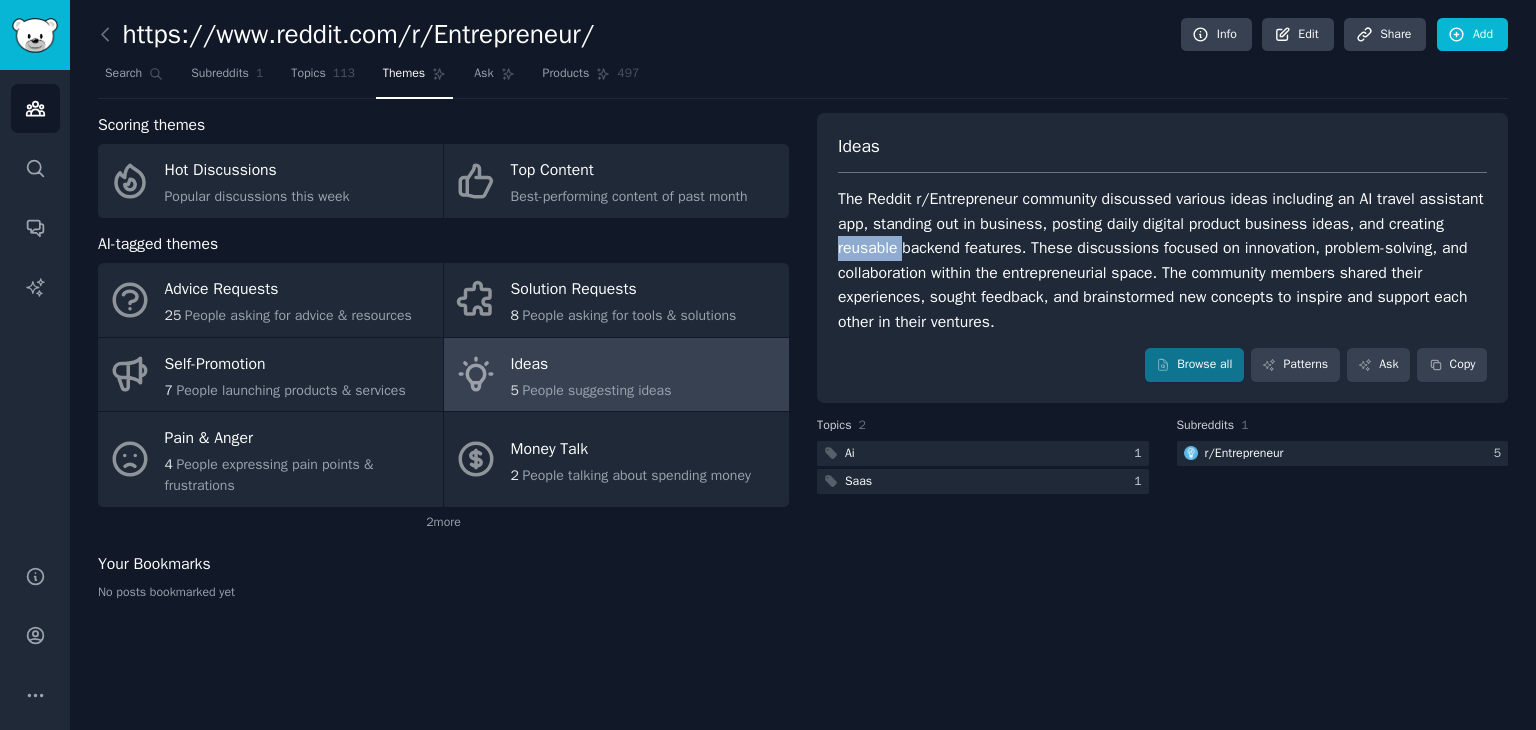 click on "The Reddit r/Entrepreneur community discussed various ideas including an AI travel assistant app, standing out in business, posting daily digital product business ideas, and creating reusable backend features. These discussions focused on innovation, problem-solving, and collaboration within the entrepreneurial space. The community members shared their experiences, sought feedback, and brainstormed new concepts to inspire and support each other in their ventures." at bounding box center [1162, 260] 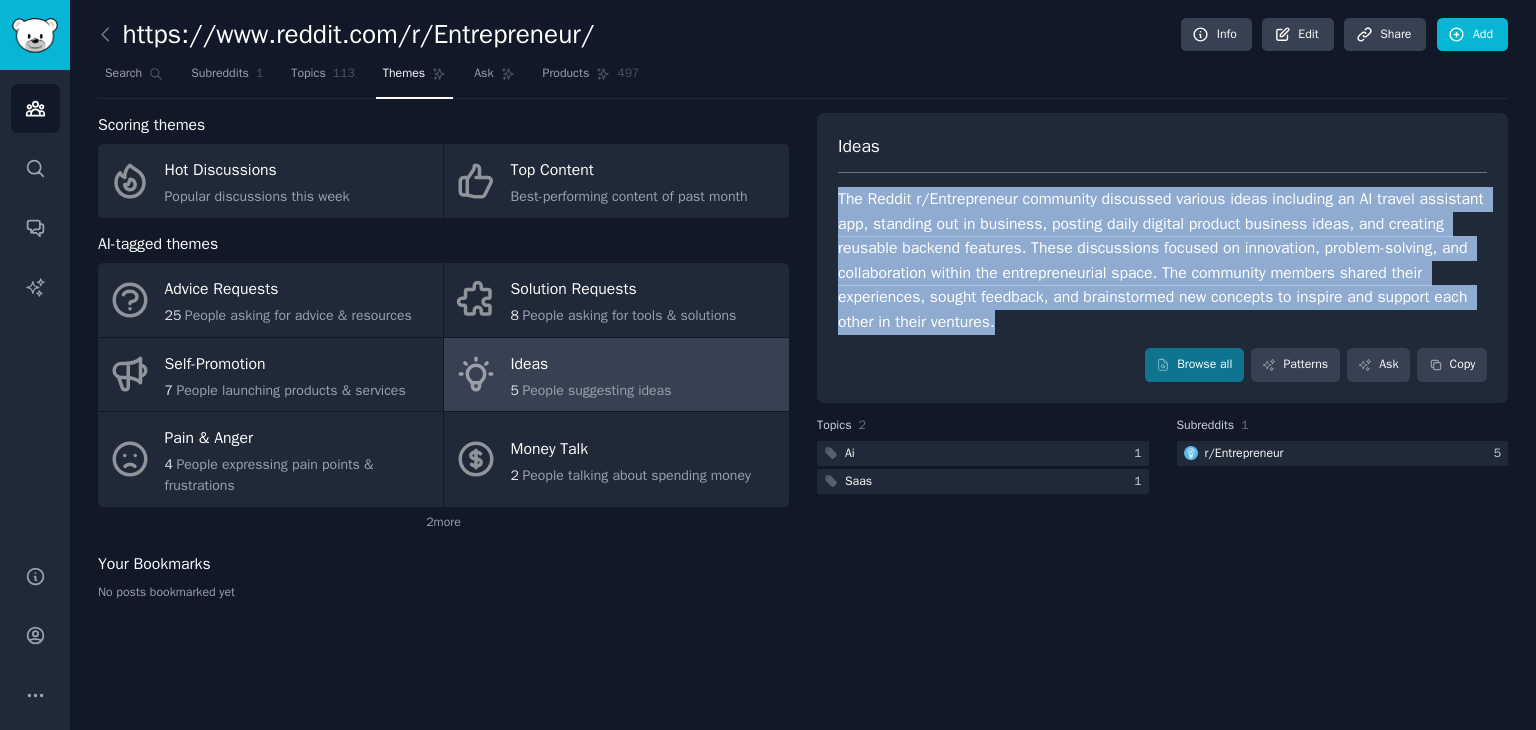 click on "The Reddit r/Entrepreneur community discussed various ideas including an AI travel assistant app, standing out in business, posting daily digital product business ideas, and creating reusable backend features. These discussions focused on innovation, problem-solving, and collaboration within the entrepreneurial space. The community members shared their experiences, sought feedback, and brainstormed new concepts to inspire and support each other in their ventures." at bounding box center [1162, 260] 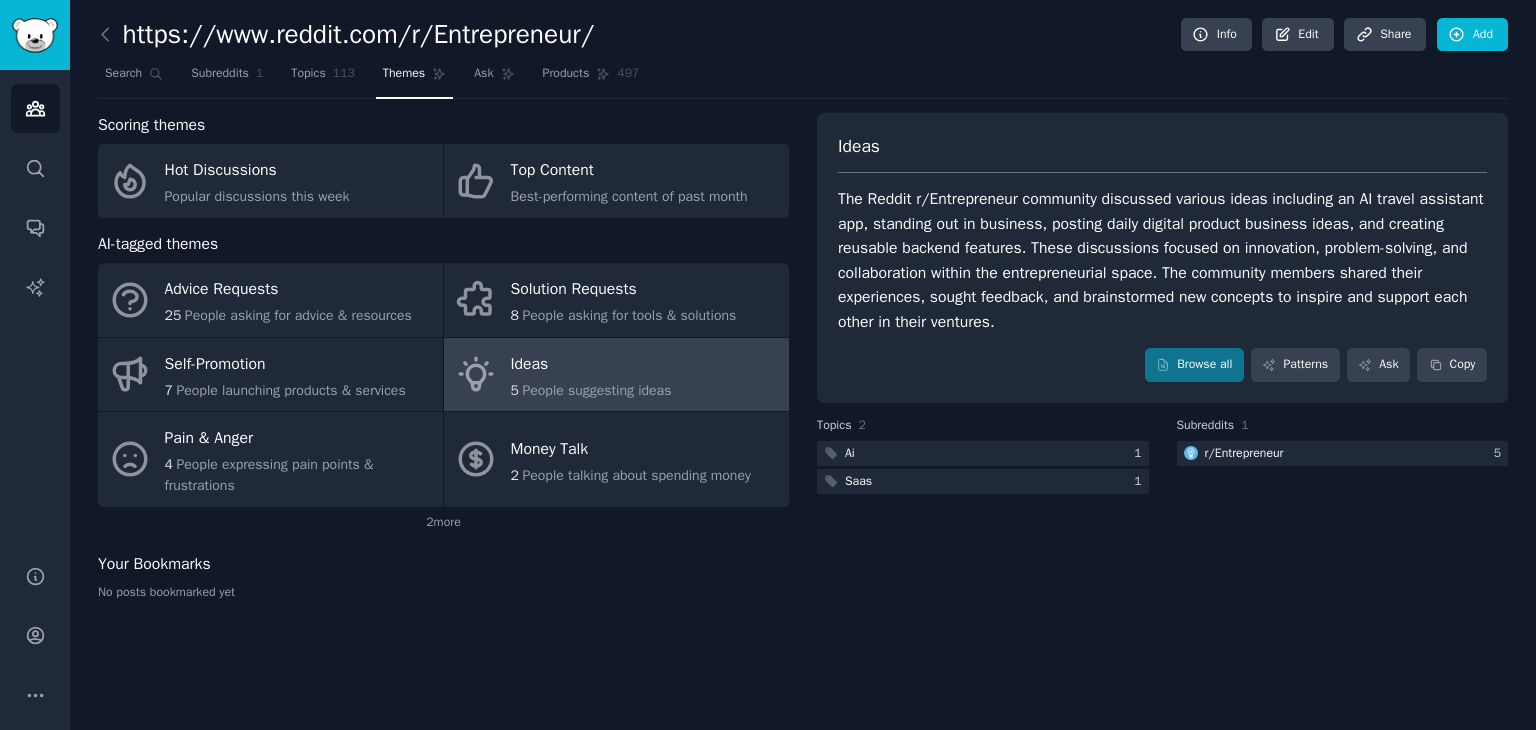 click on "Ideas The Reddit r/Entrepreneur community discussed various ideas including an AI travel assistant app, standing out in business, posting daily digital product business ideas, and creating reusable backend features. These discussions focused on innovation, problem-solving, and collaboration within the entrepreneurial space. The community members shared their experiences, sought feedback, and brainstormed new concepts to inspire and support each other in their ventures. Browse all Patterns Ask Copy Topics 2   Ai 1   Saas 1 Subreddits 1  r/ Entrepreneur 5" at bounding box center [1162, 364] 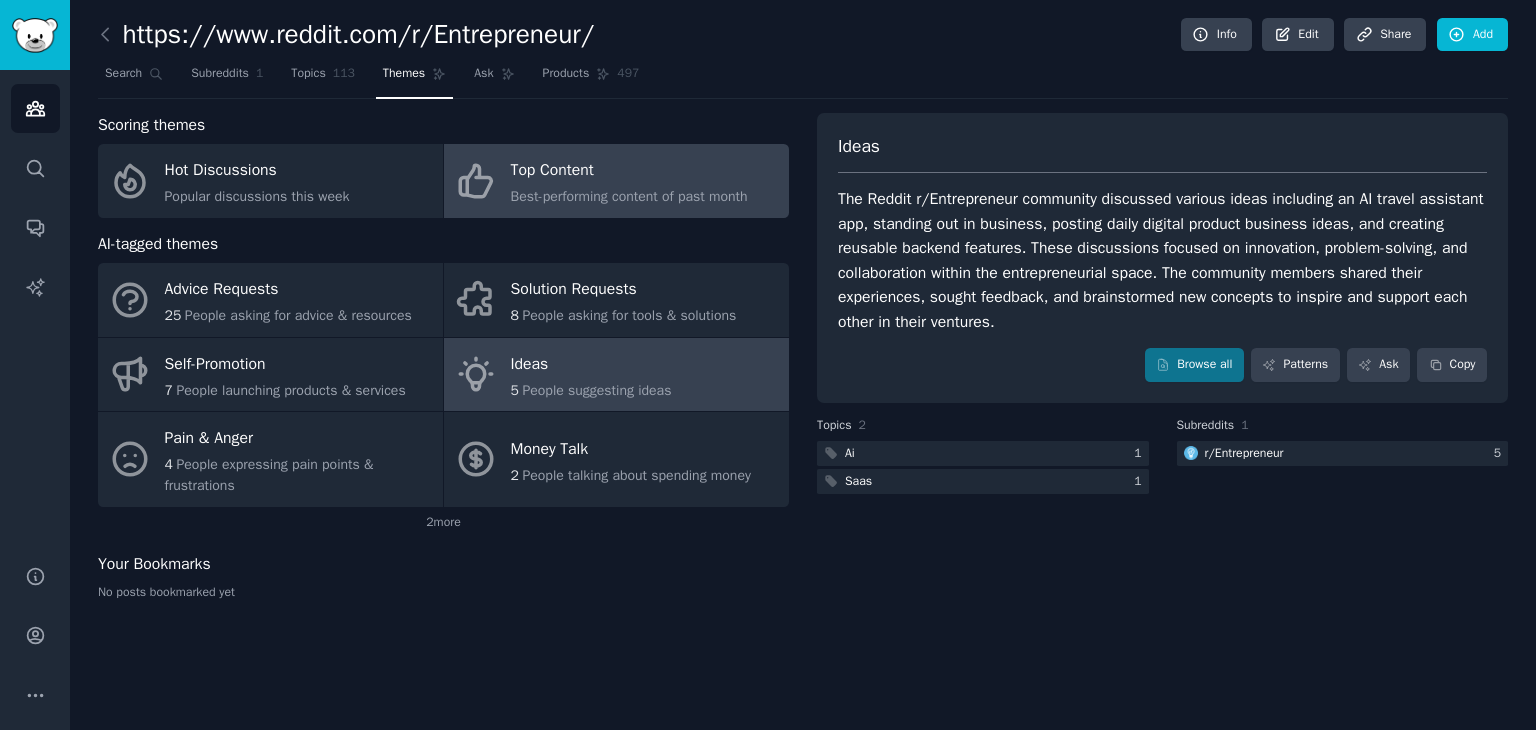 click on "Best-performing content of past month" at bounding box center [629, 196] 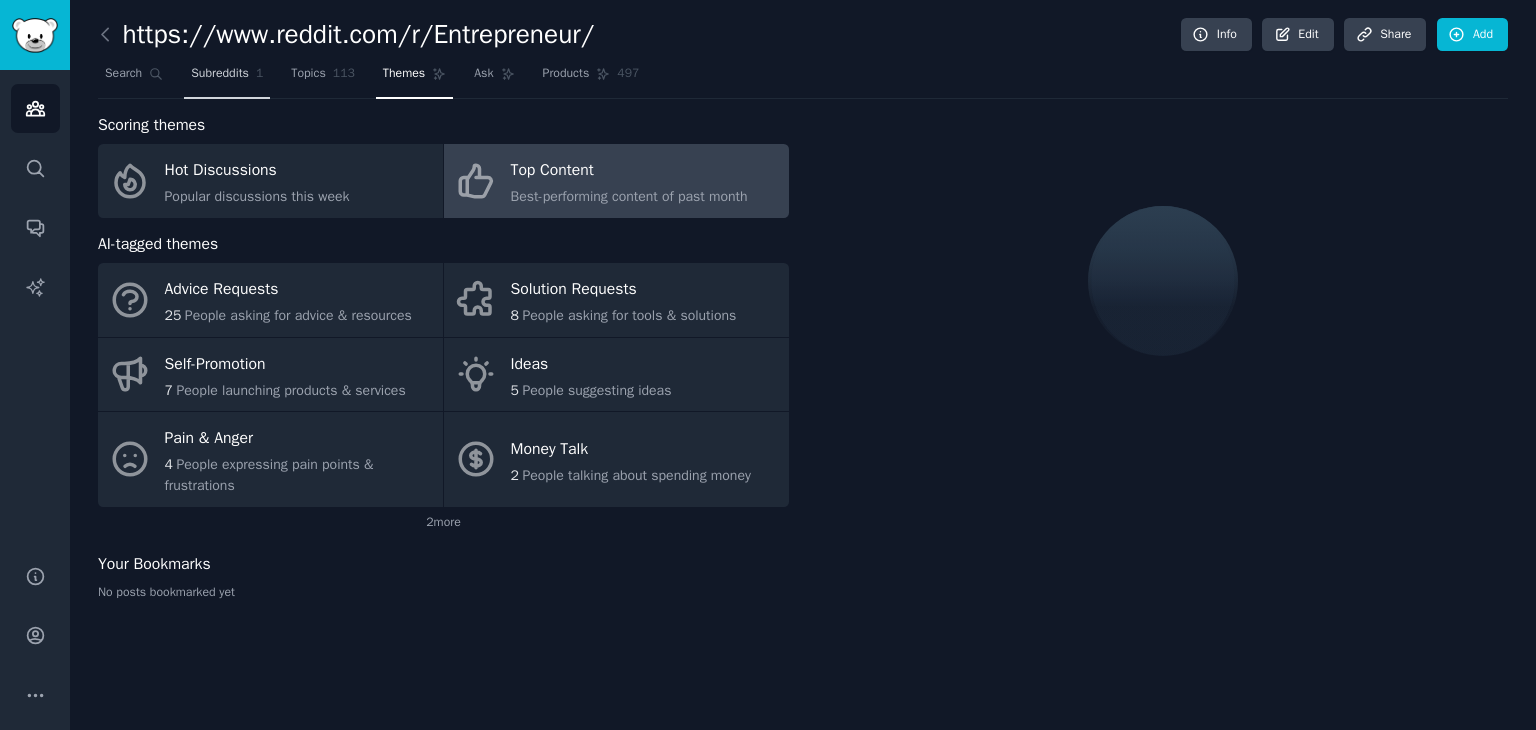 click on "Subreddits" at bounding box center [220, 74] 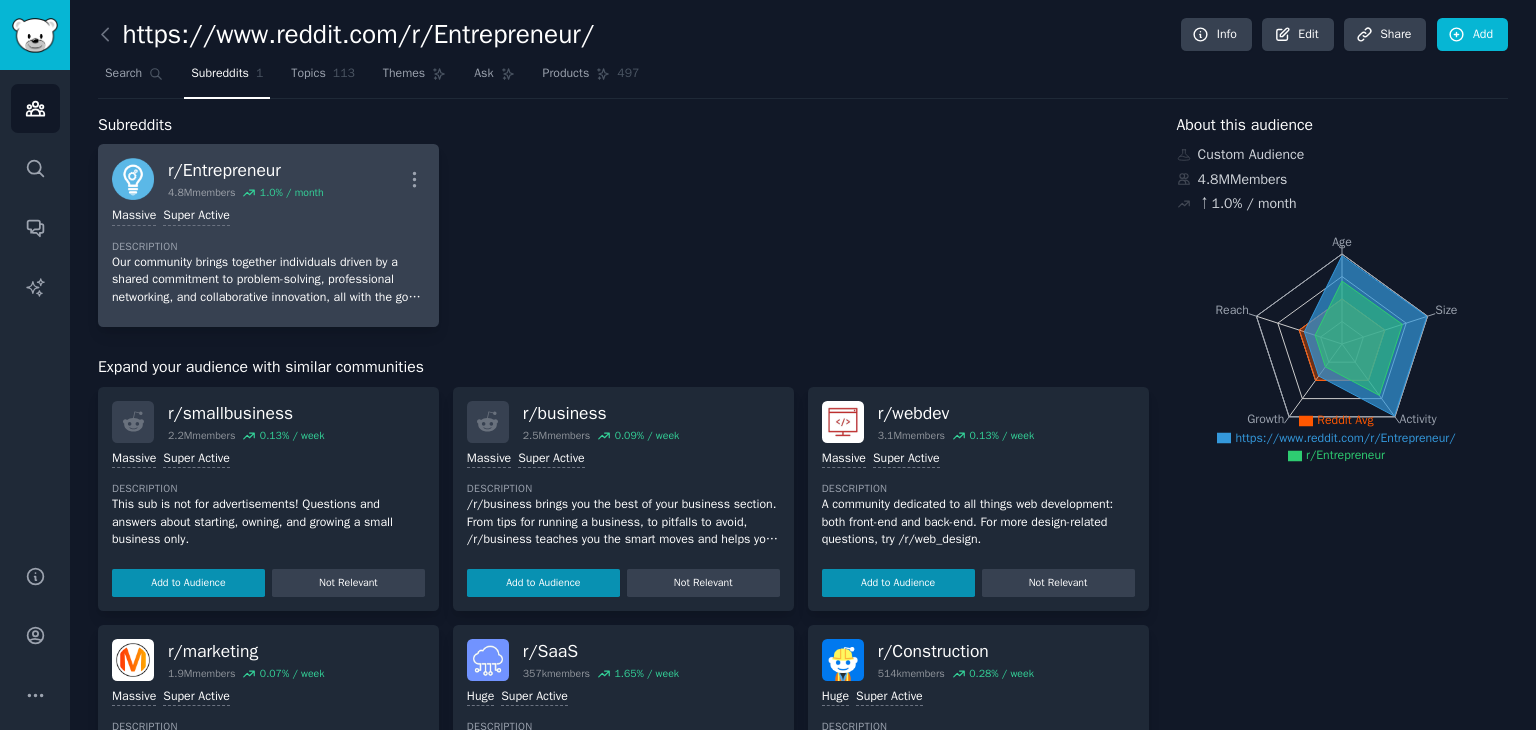 click on "Massive Super Active Description Our community brings together individuals driven by a shared commitment to problem-solving, professional networking, and collaborative innovation, all with the goal of making a positive impact. We welcome a diverse range of pursuits, from side projects and small businesses to venture-backed startups and solo ventures. However, this is a space for genuine connection and exchange of ideas, not self-promotion. Please refrain from promoting personal blogs, consulting services, books, MLMs, opinions." at bounding box center [268, 256] 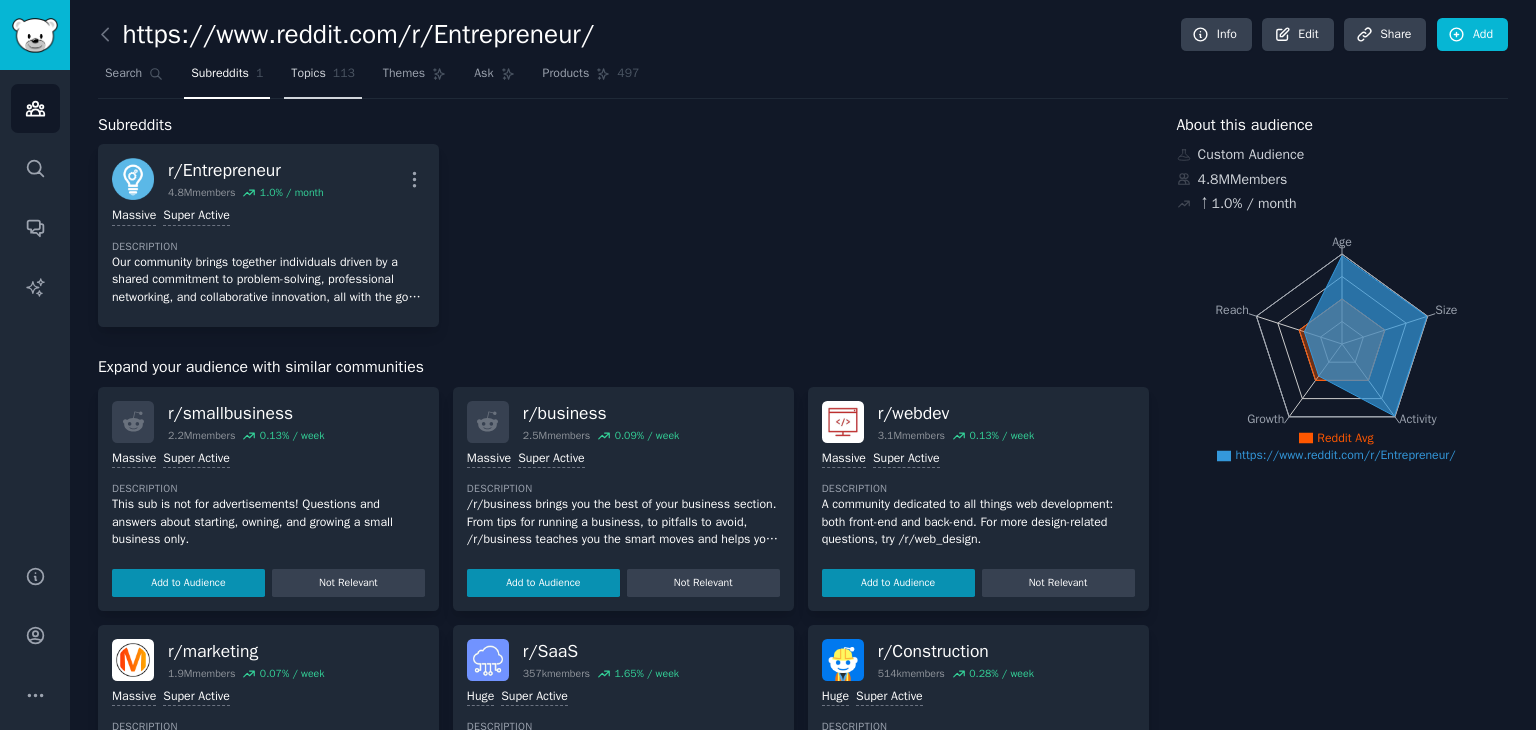 click on "Topics" at bounding box center [308, 74] 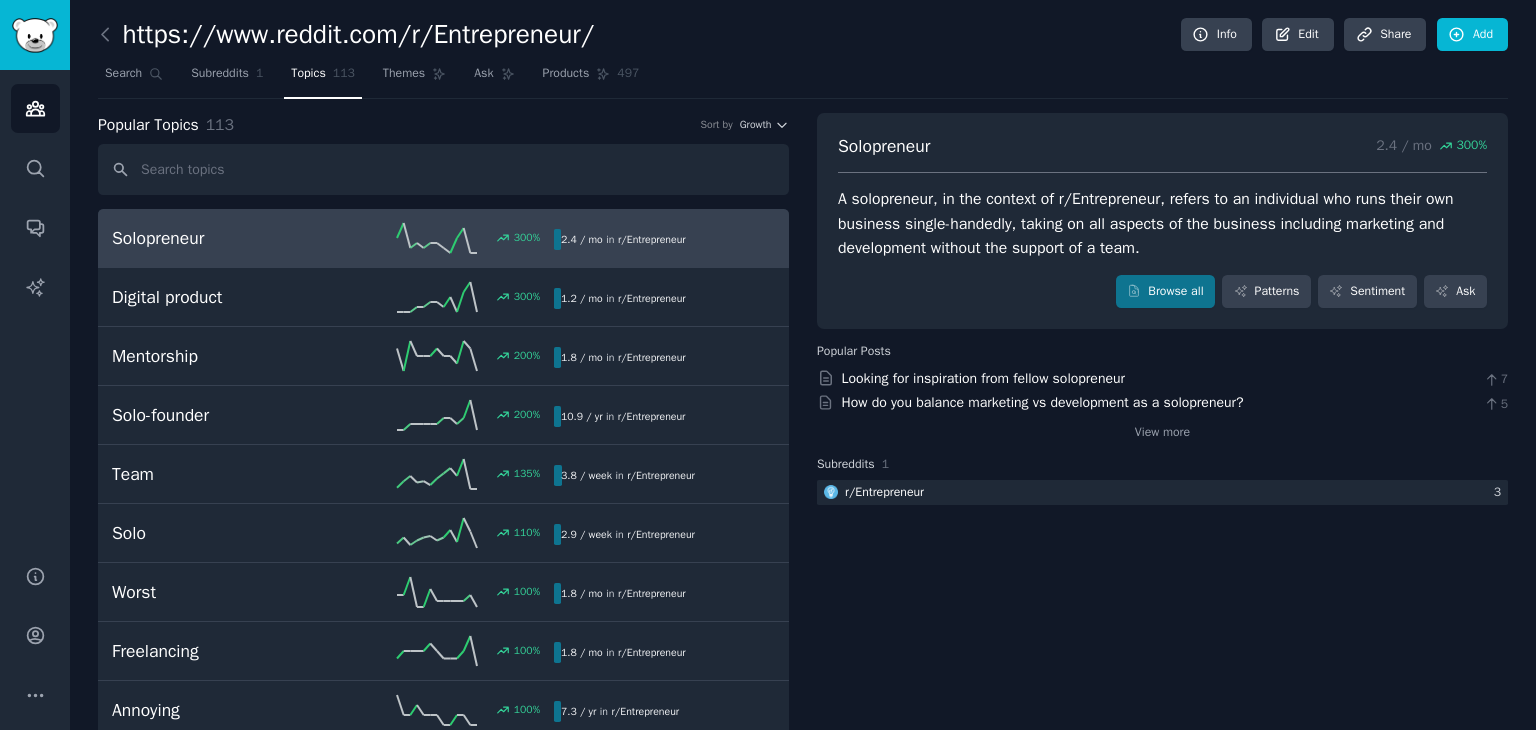 scroll, scrollTop: 100, scrollLeft: 0, axis: vertical 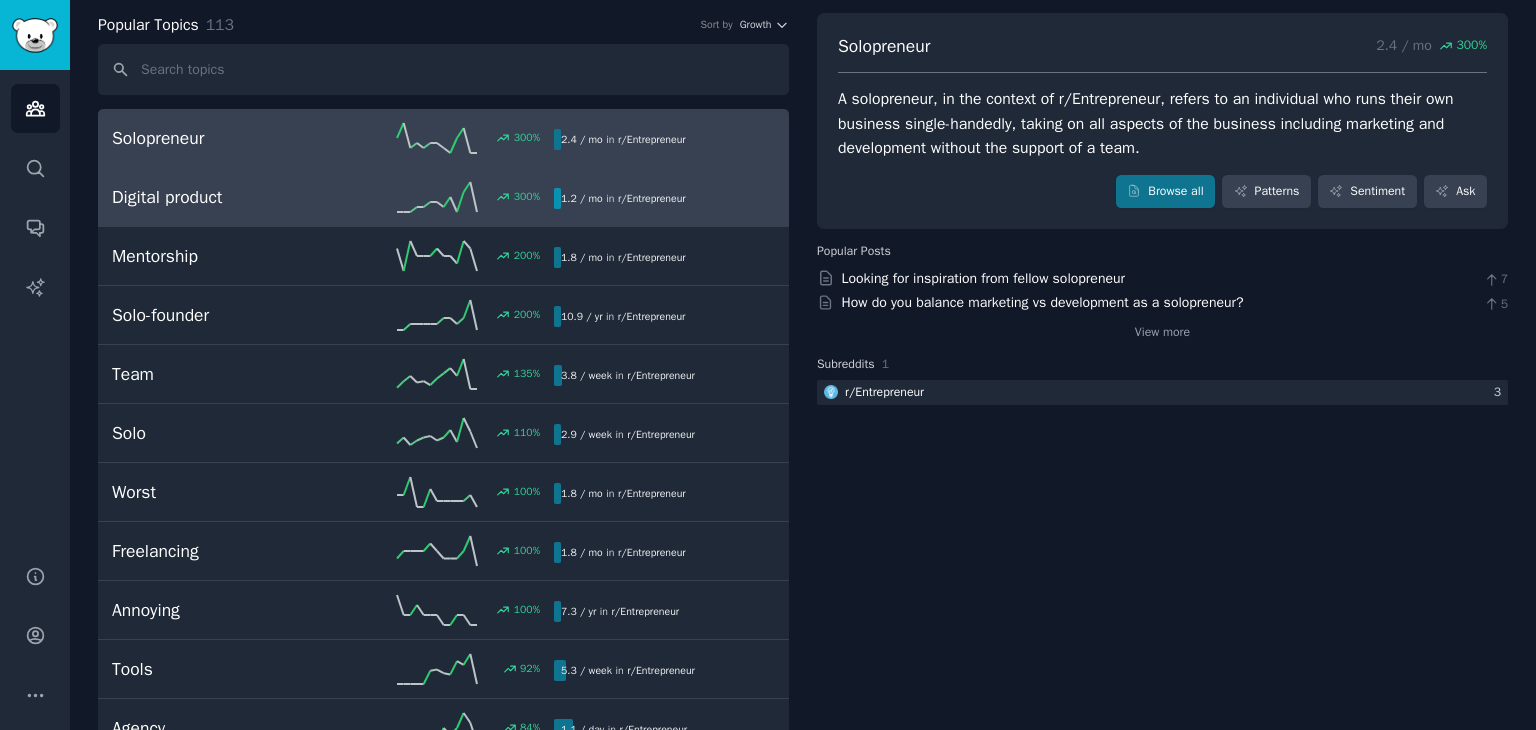 click on "r/ Entrepreneur" at bounding box center (652, 198) 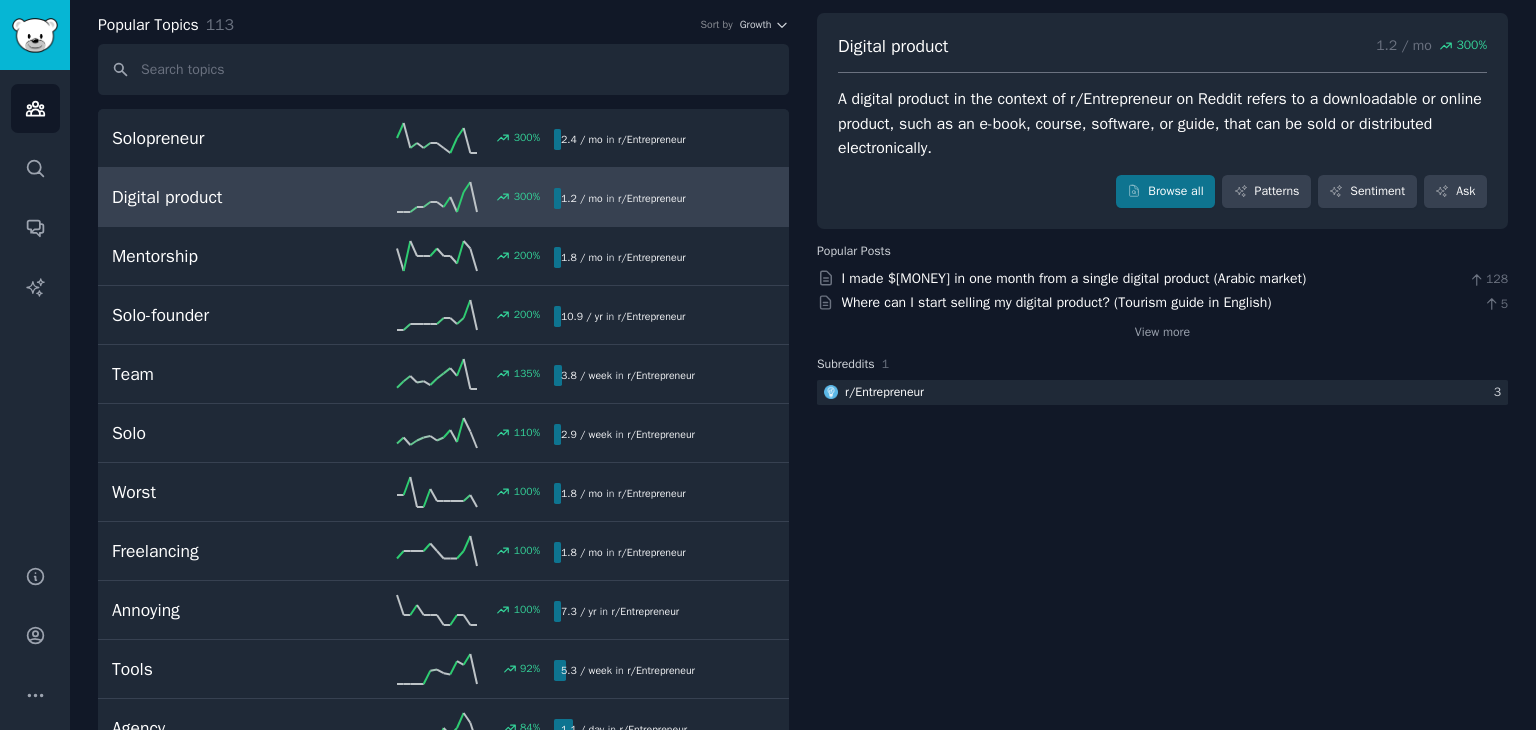 click on "A digital product in the context of r/Entrepreneur on Reddit refers to a downloadable or online product, such as an e-book, course, software, or guide, that can be sold or distributed electronically." at bounding box center (1162, 124) 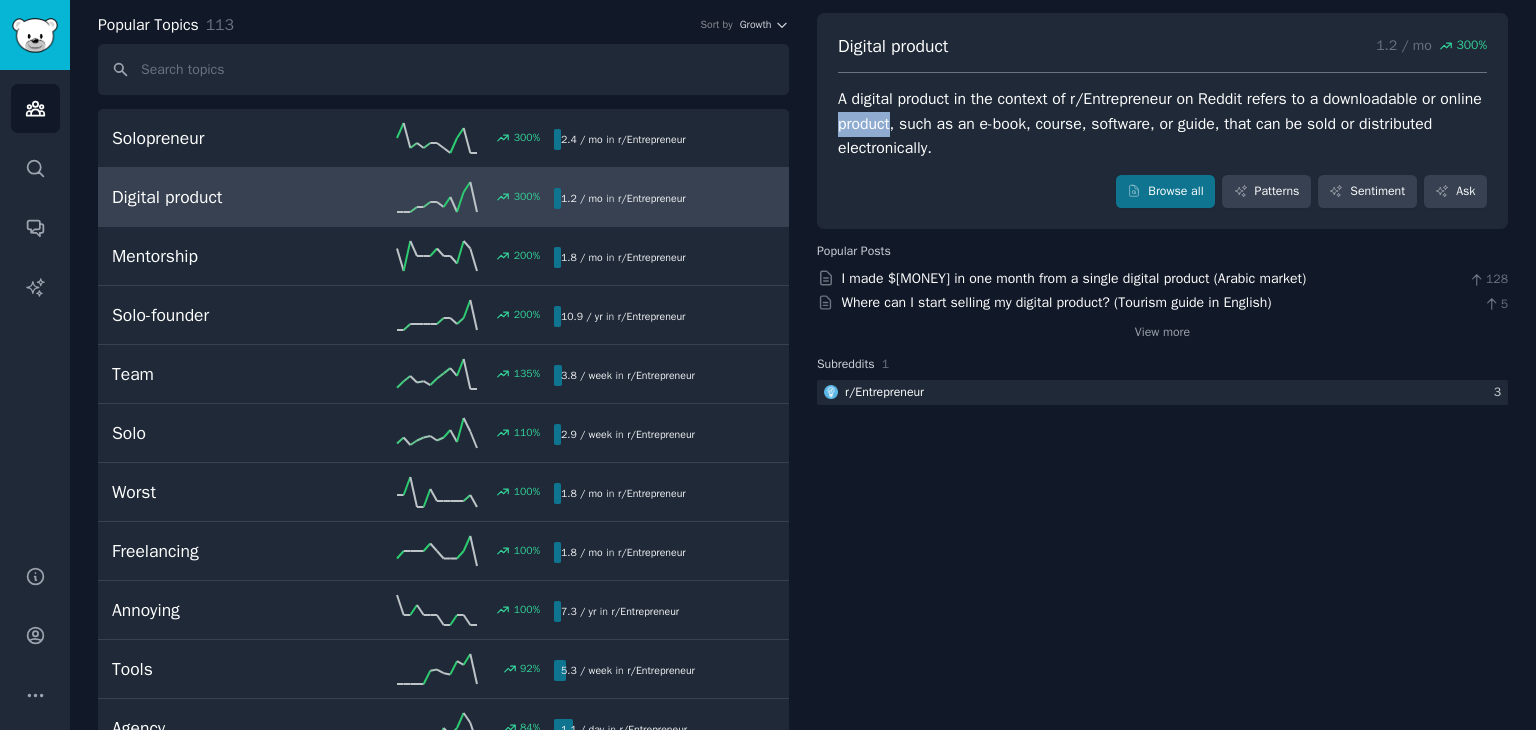 click on "A digital product in the context of r/Entrepreneur on Reddit refers to a downloadable or online product, such as an e-book, course, software, or guide, that can be sold or distributed electronically." at bounding box center (1162, 124) 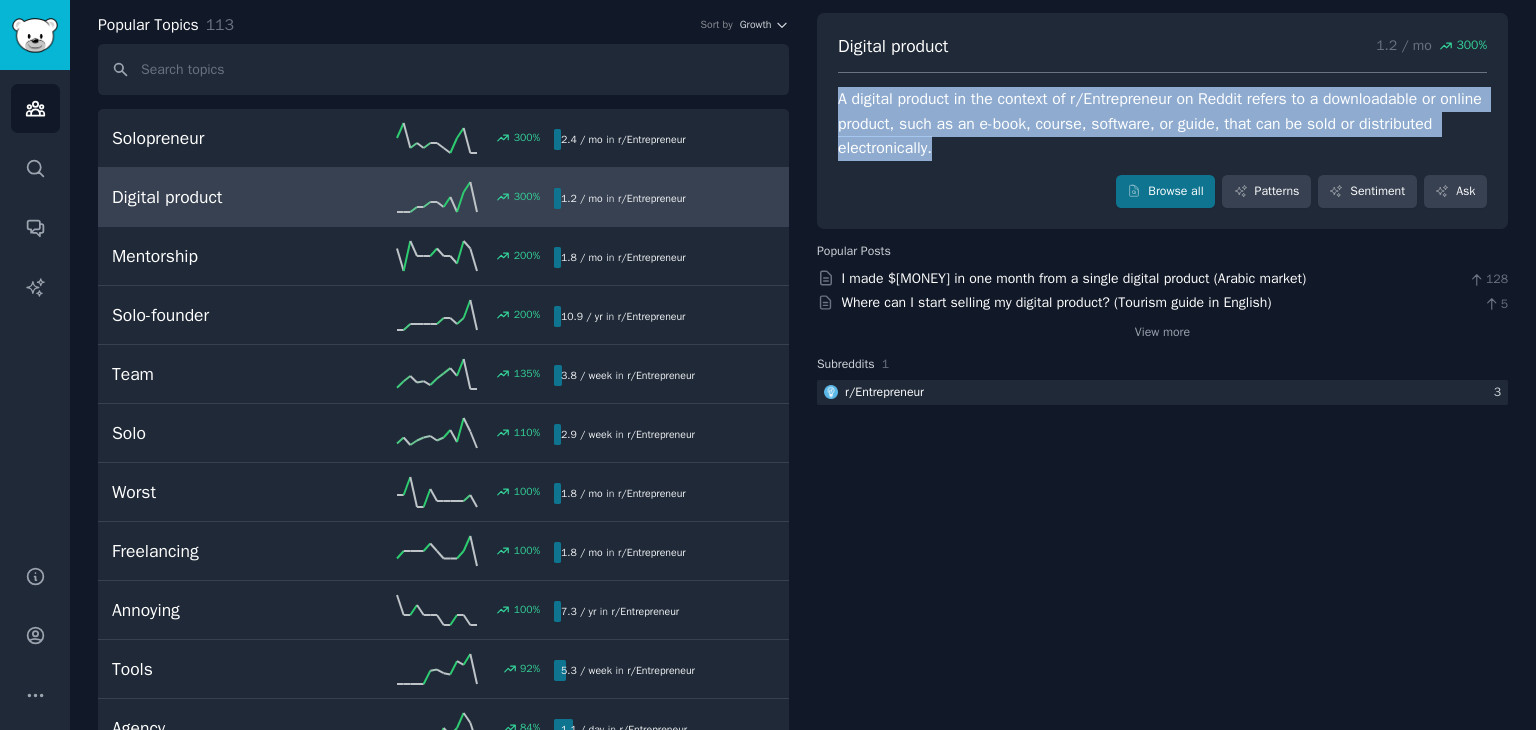 click on "A digital product in the context of r/Entrepreneur on Reddit refers to a downloadable or online product, such as an e-book, course, software, or guide, that can be sold or distributed electronically." at bounding box center (1162, 124) 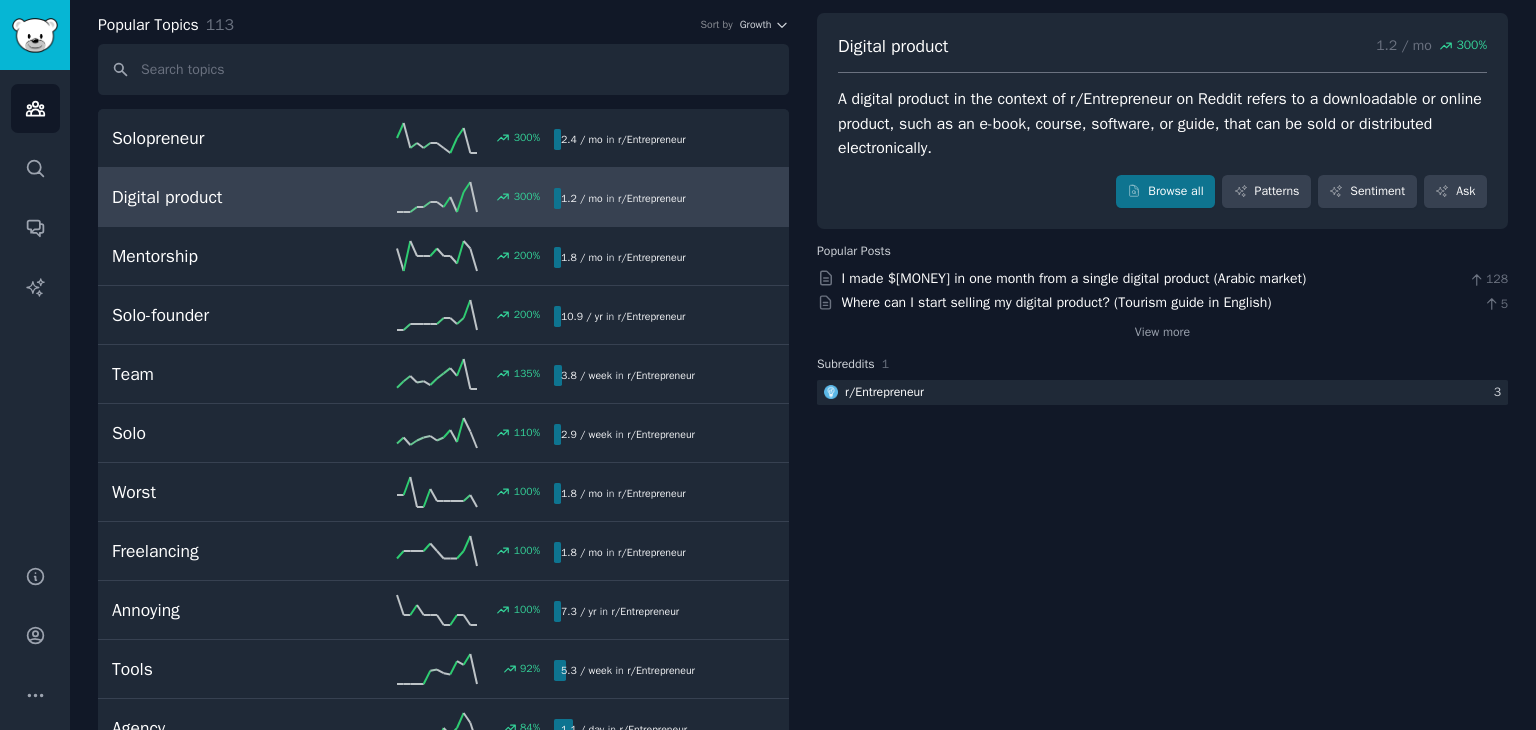 drag, startPoint x: 952, startPoint y: 521, endPoint x: 896, endPoint y: 476, distance: 71.8401 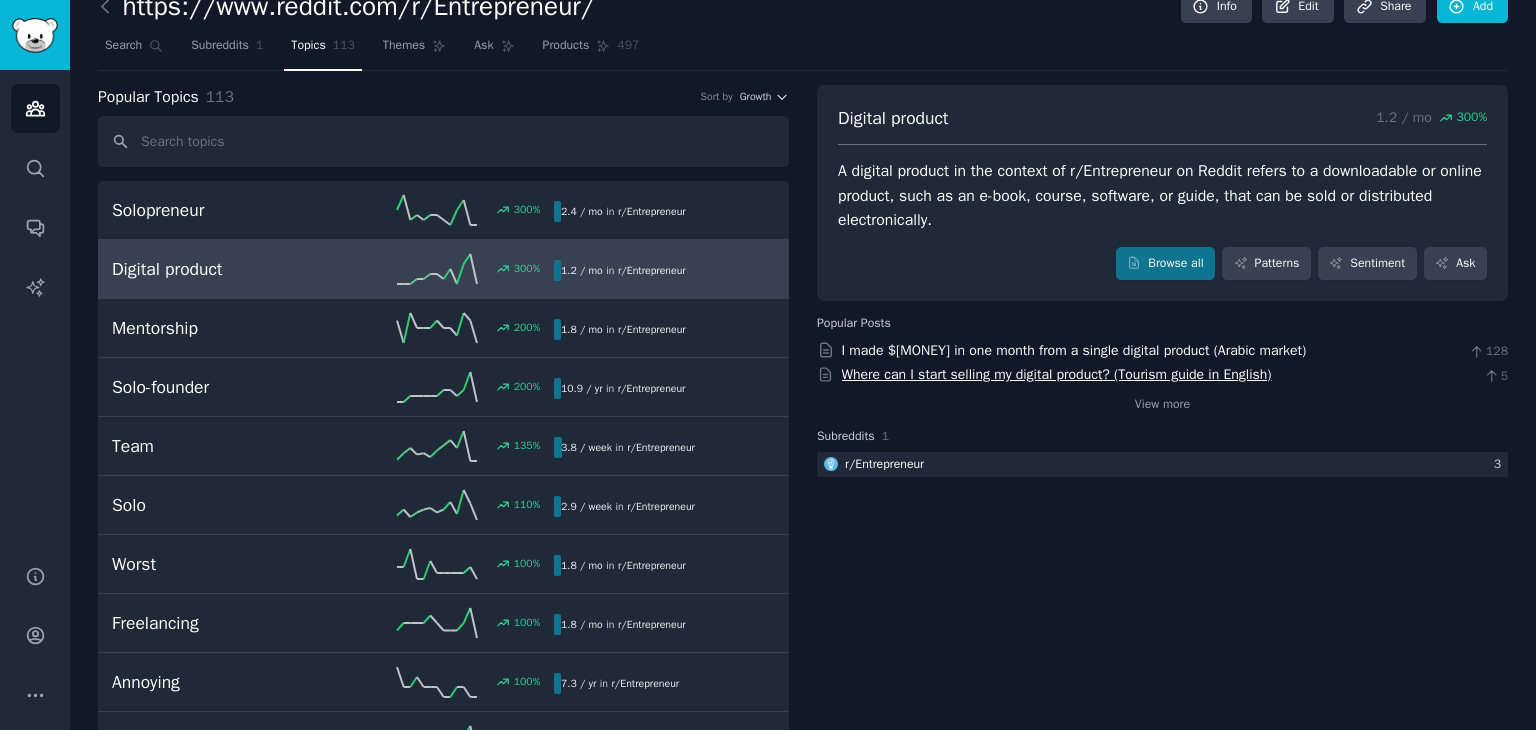 scroll, scrollTop: 0, scrollLeft: 0, axis: both 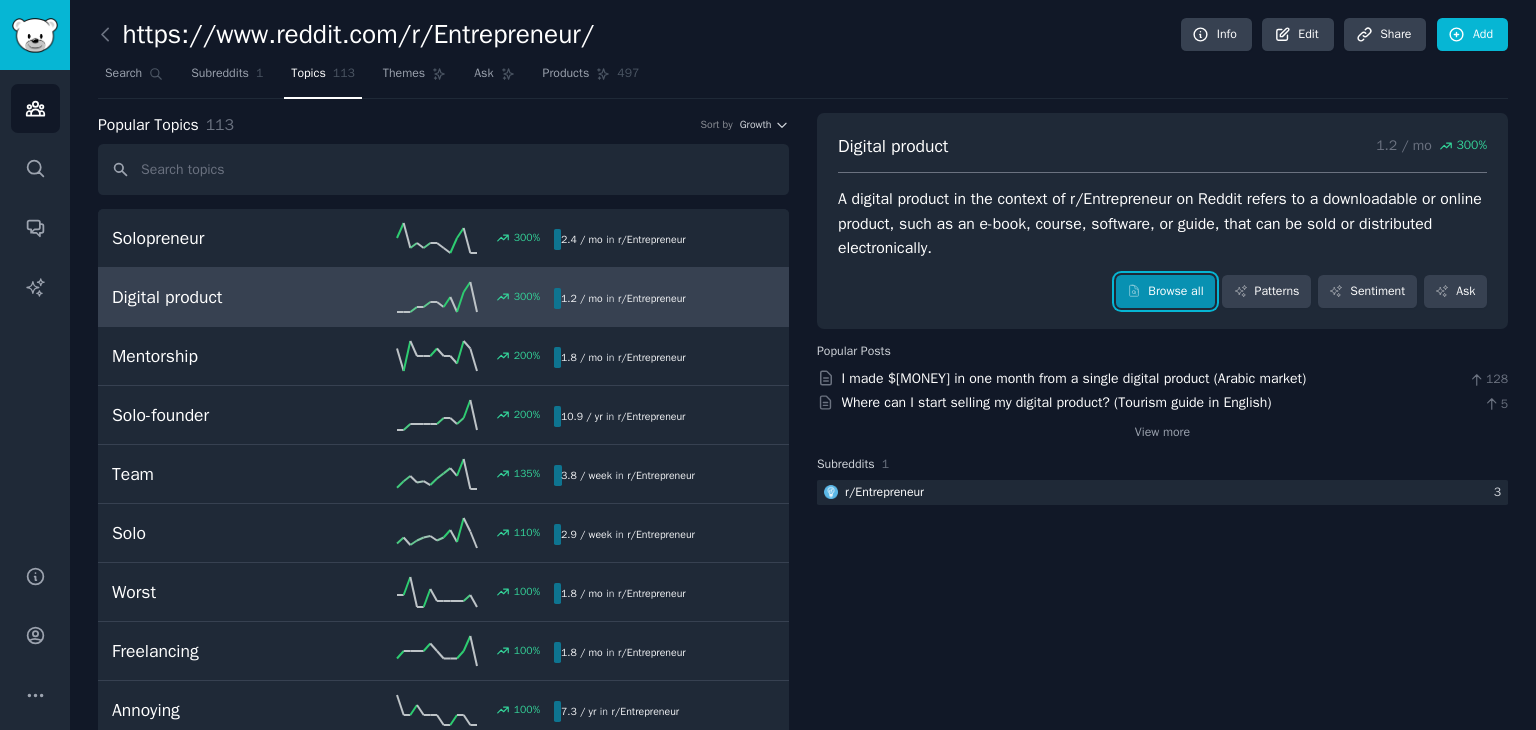 click on "Browse all" at bounding box center [1165, 292] 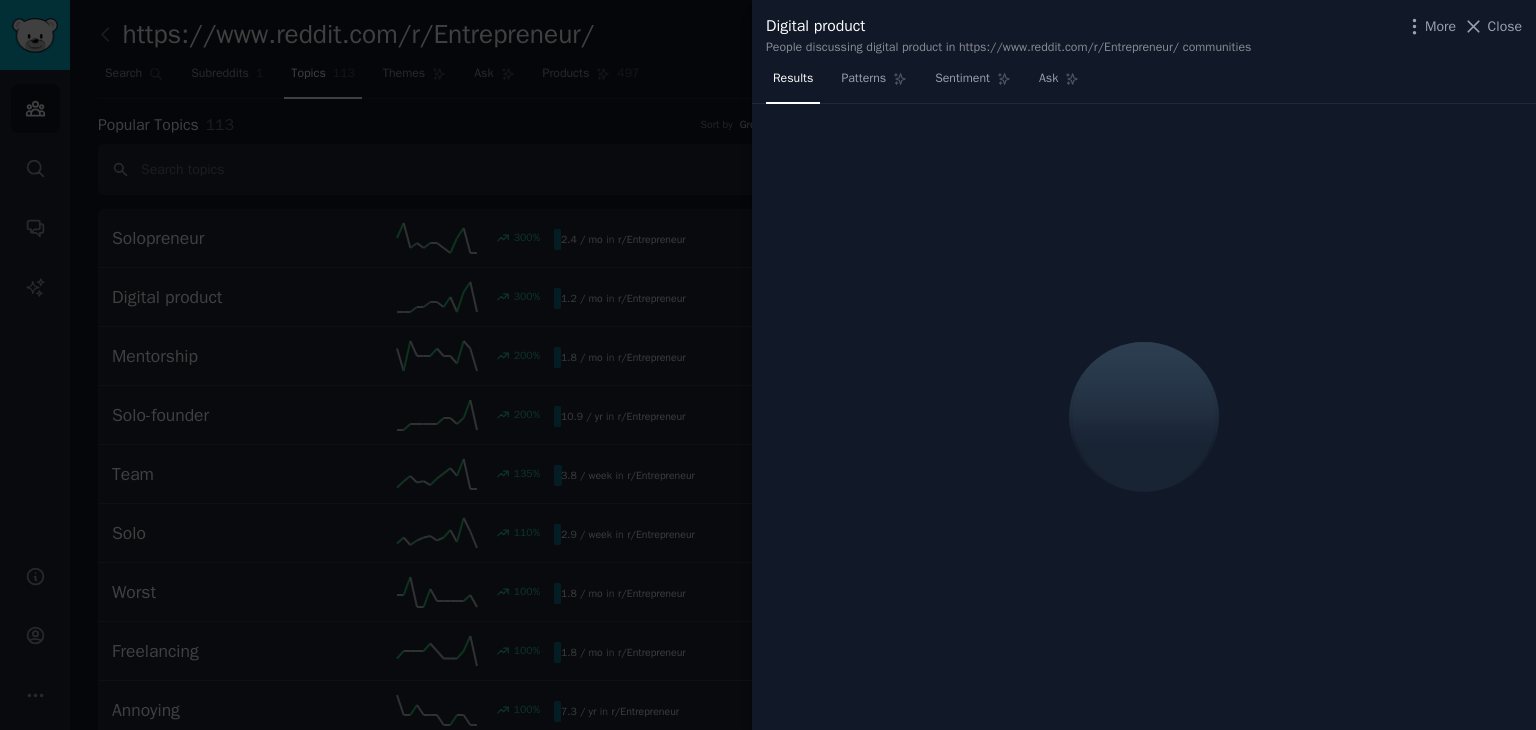 click at bounding box center [768, 365] 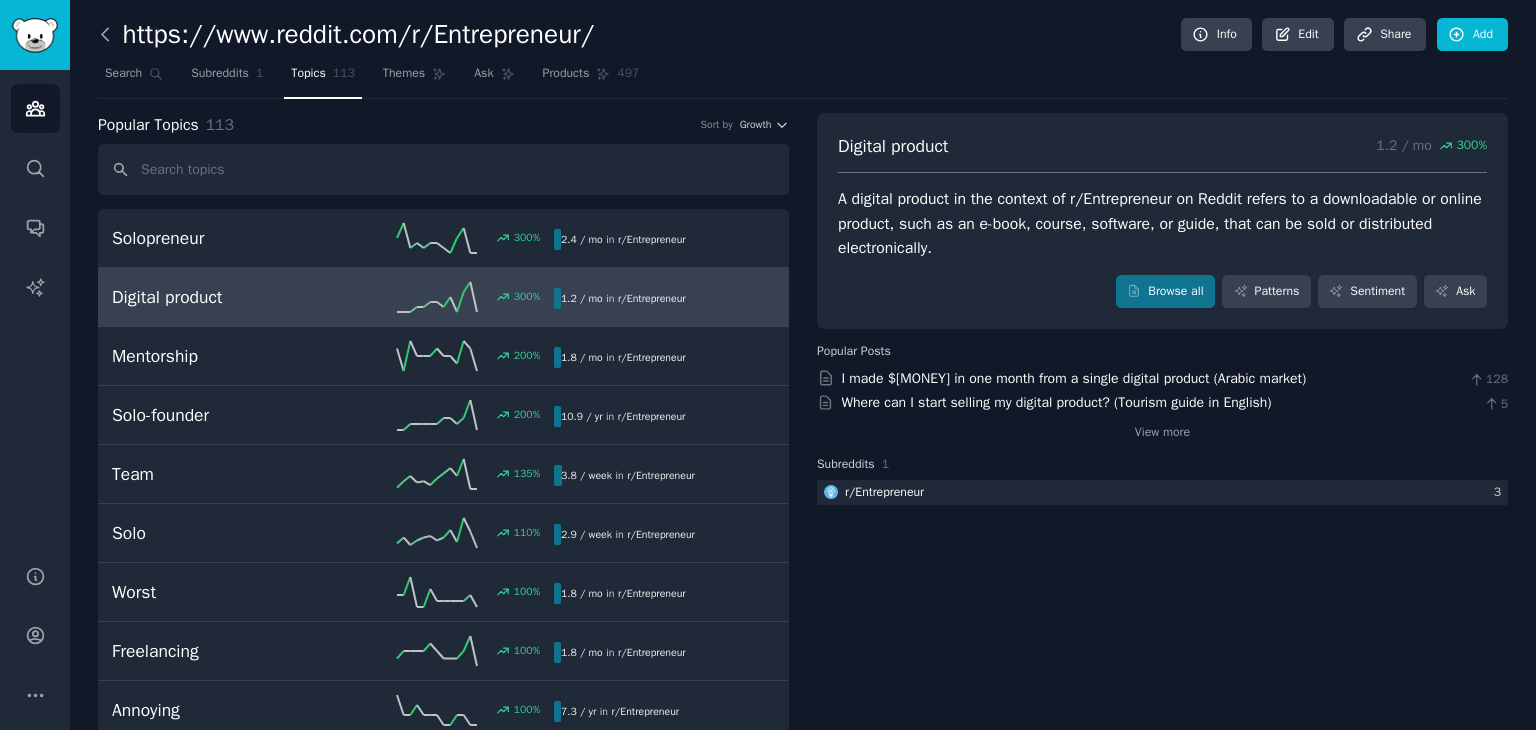 click 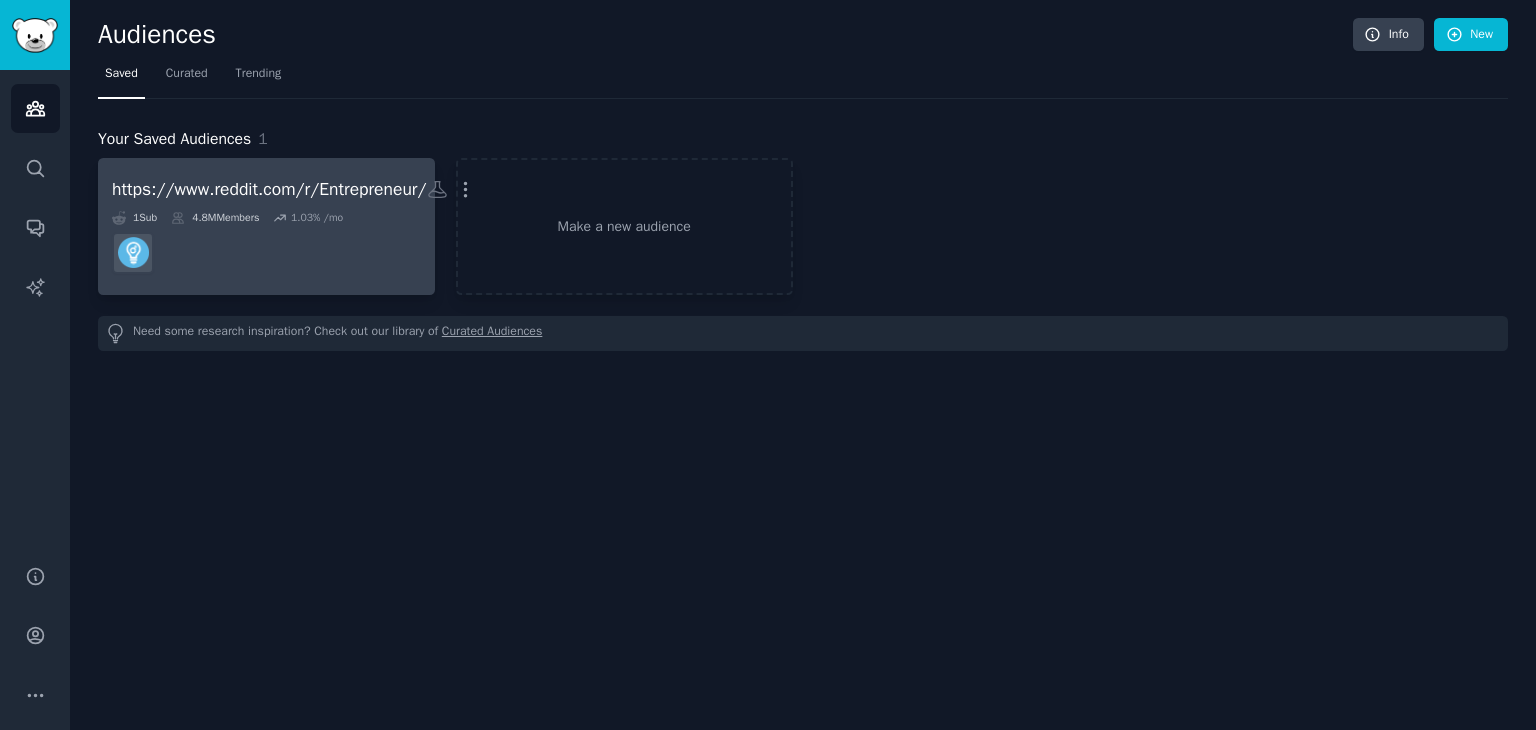 click at bounding box center (266, 253) 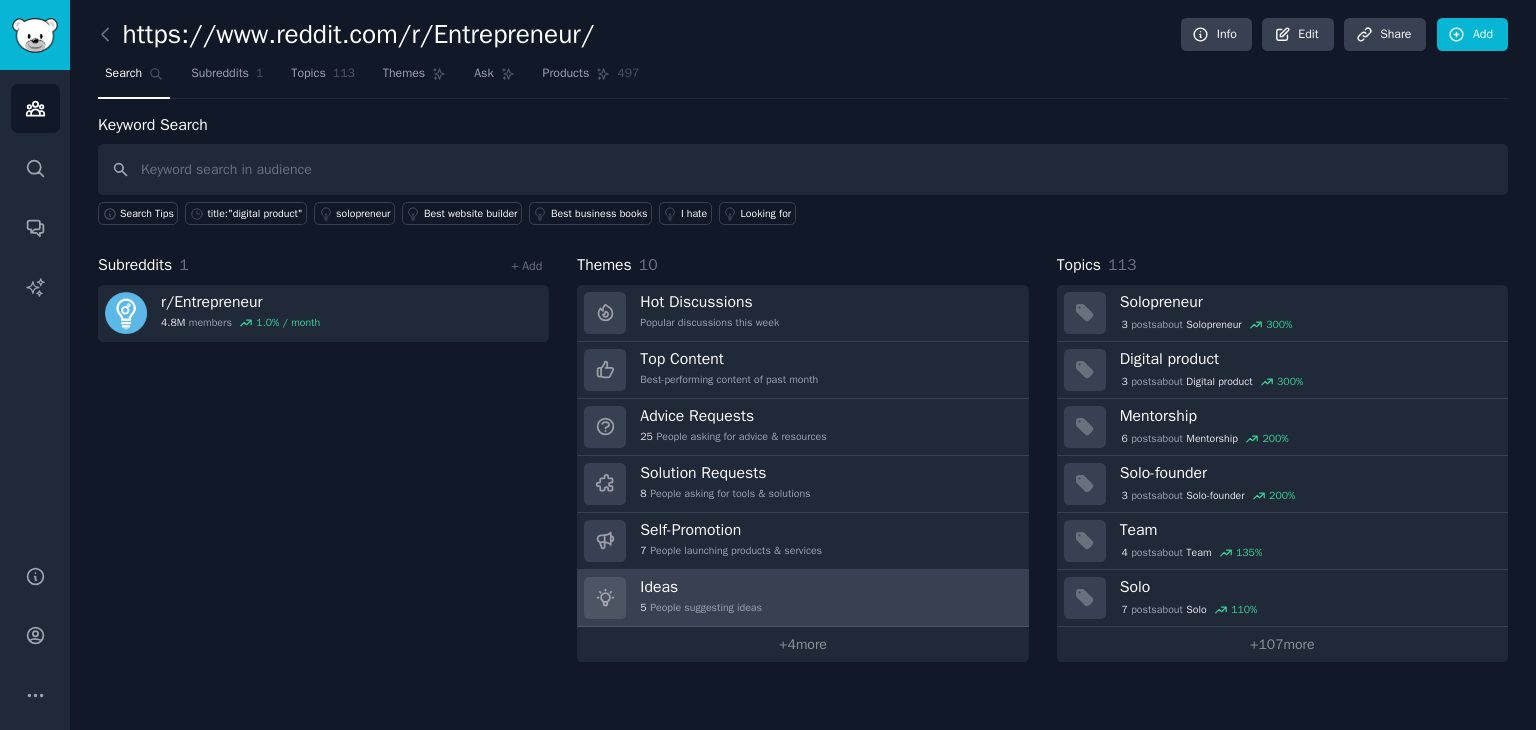 click on "Ideas 5 People suggesting ideas" at bounding box center [802, 598] 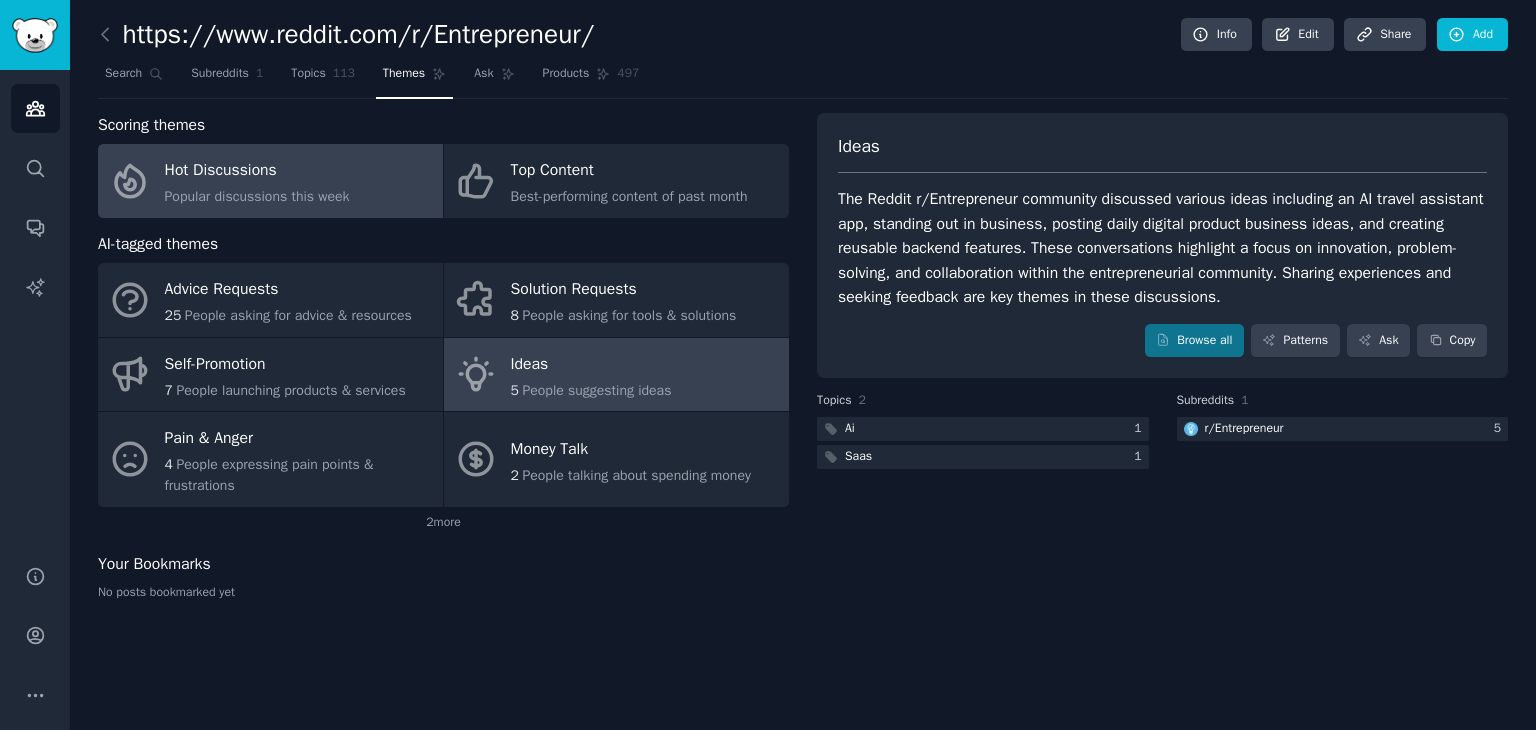 click on "Popular discussions this week" 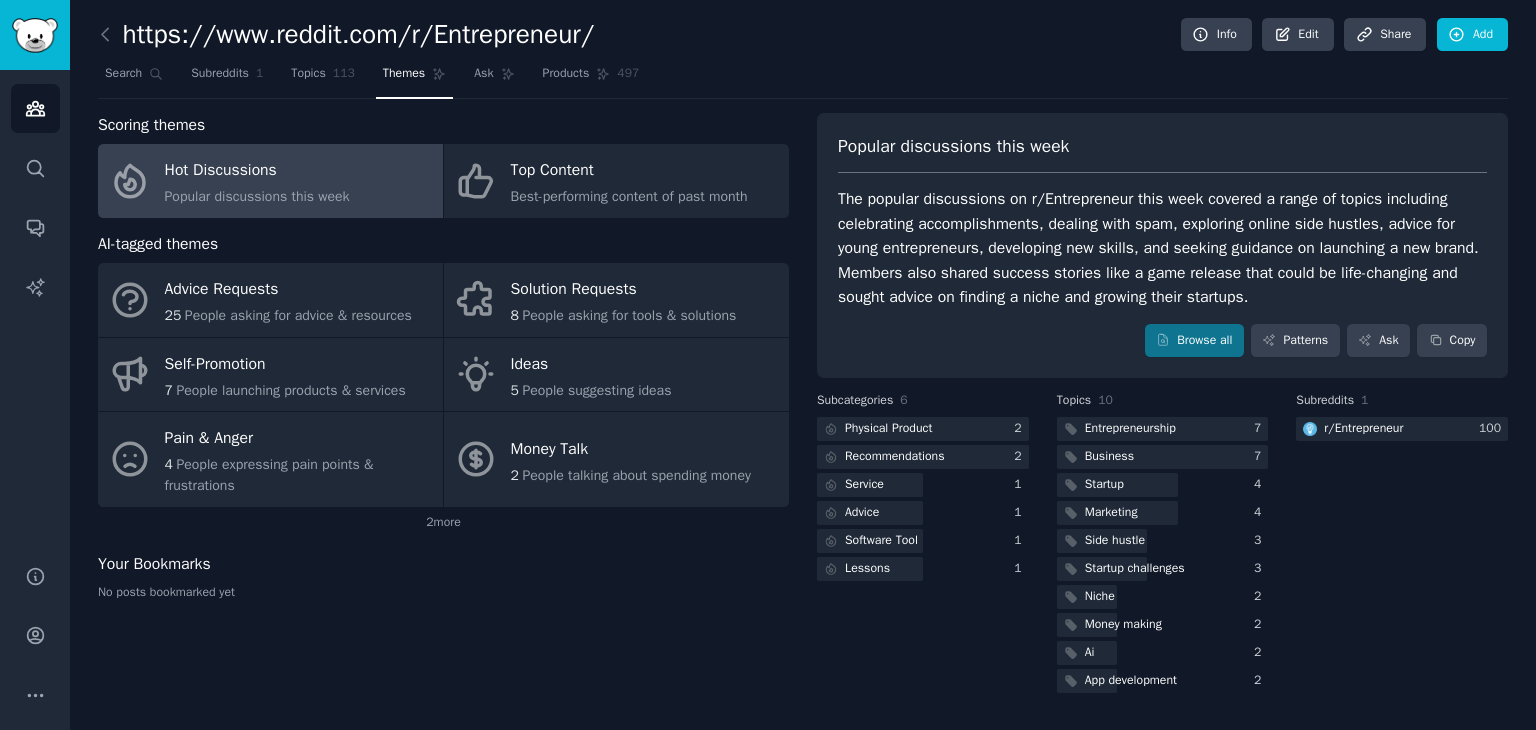 click on "The popular discussions on r/Entrepreneur this week covered a range of topics including celebrating accomplishments, dealing with spam, exploring online side hustles, advice for young entrepreneurs, developing new skills, and seeking guidance on launching a new brand. Members also shared success stories like a game release that could be life-changing and sought advice on finding a niche and growing their startups." at bounding box center [1162, 248] 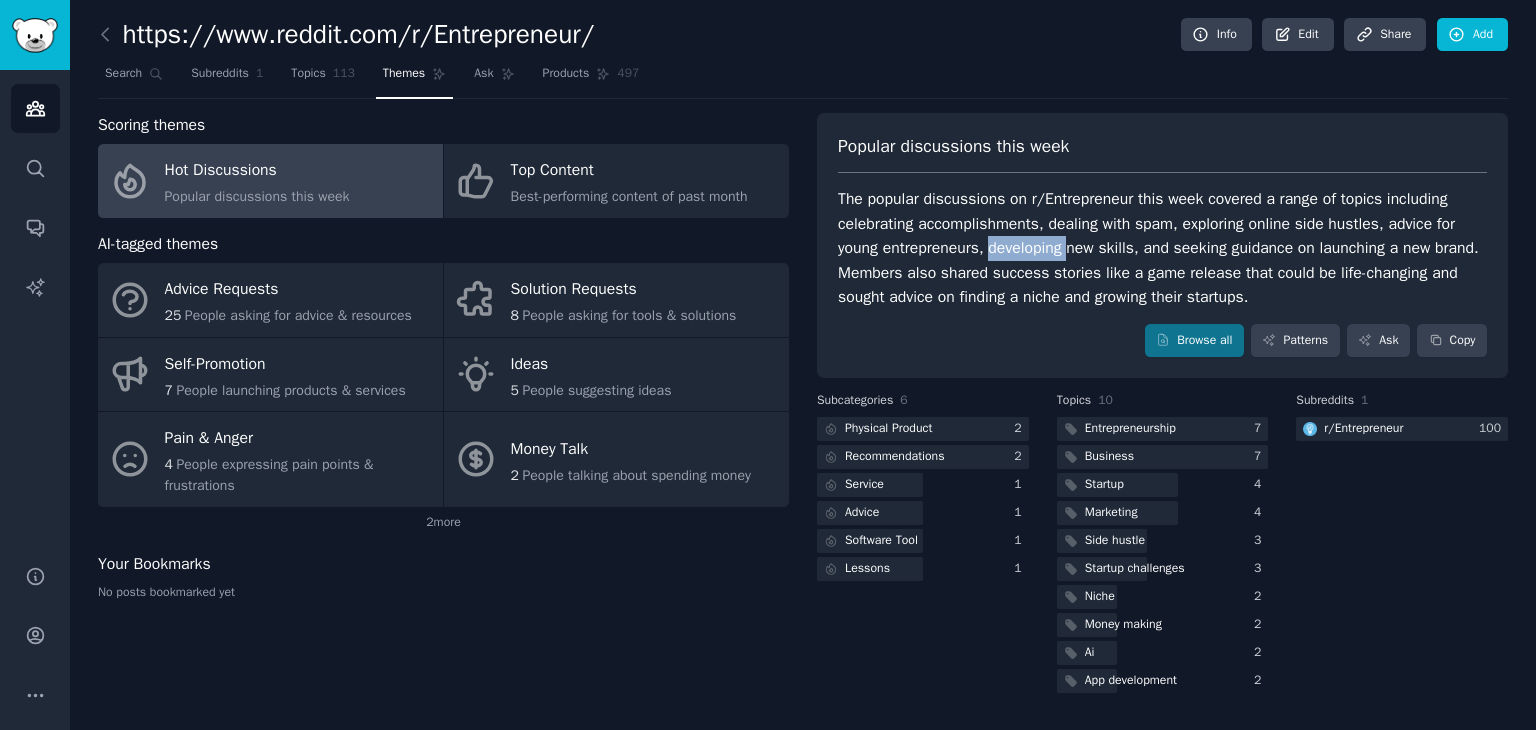 click on "The popular discussions on r/Entrepreneur this week covered a range of topics including celebrating accomplishments, dealing with spam, exploring online side hustles, advice for young entrepreneurs, developing new skills, and seeking guidance on launching a new brand. Members also shared success stories like a game release that could be life-changing and sought advice on finding a niche and growing their startups." at bounding box center [1162, 248] 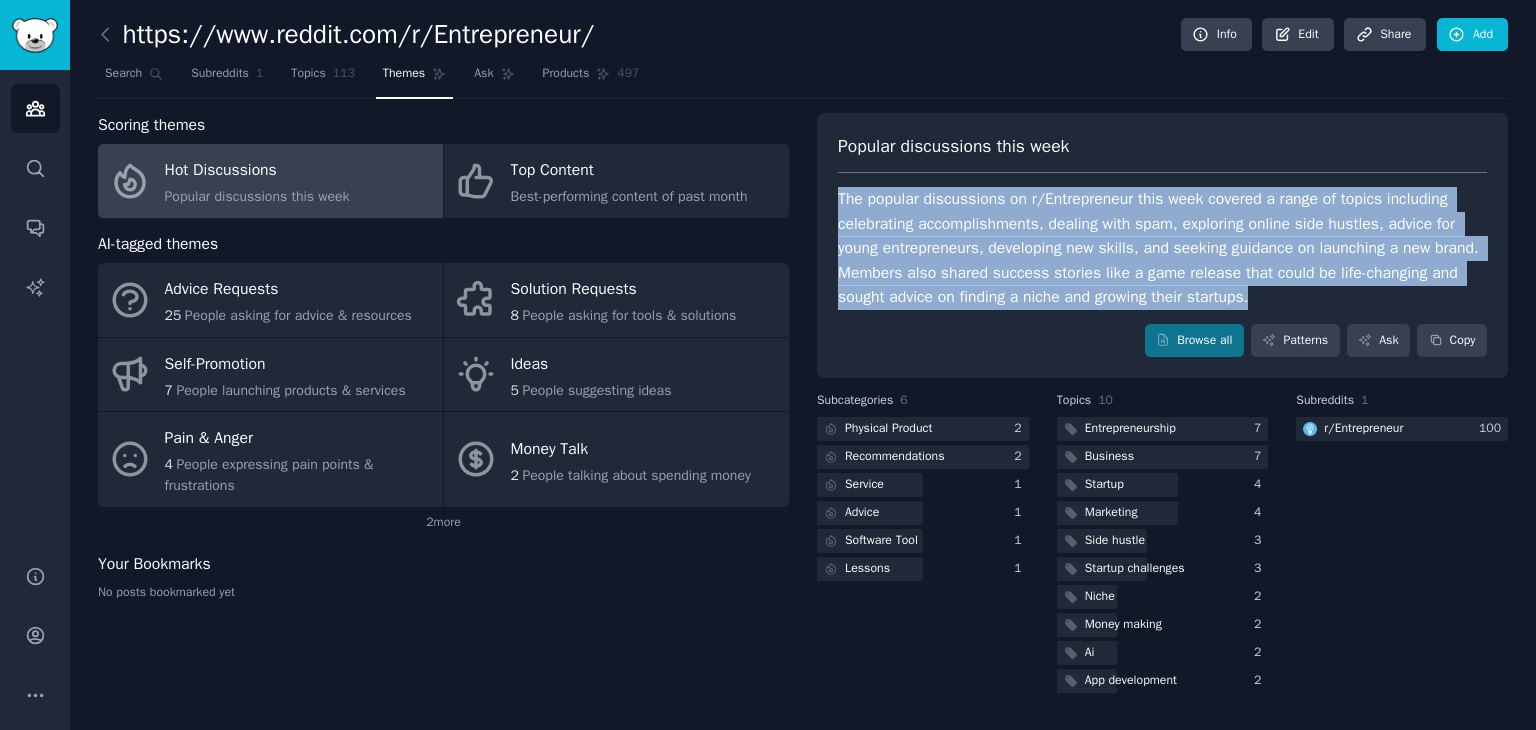 click on "The popular discussions on r/Entrepreneur this week covered a range of topics including celebrating accomplishments, dealing with spam, exploring online side hustles, advice for young entrepreneurs, developing new skills, and seeking guidance on launching a new brand. Members also shared success stories like a game release that could be life-changing and sought advice on finding a niche and growing their startups." at bounding box center (1162, 248) 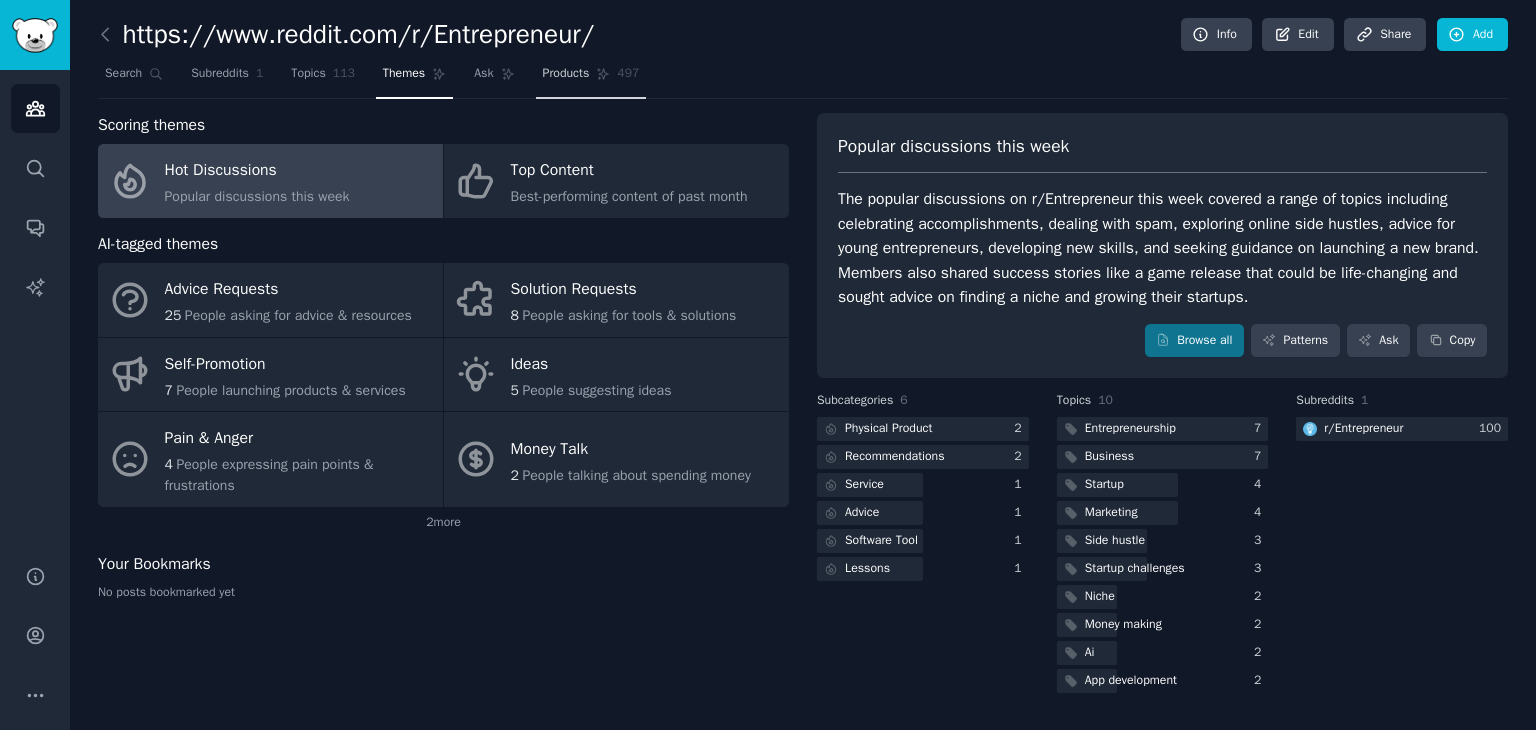 click on "Products" at bounding box center [566, 74] 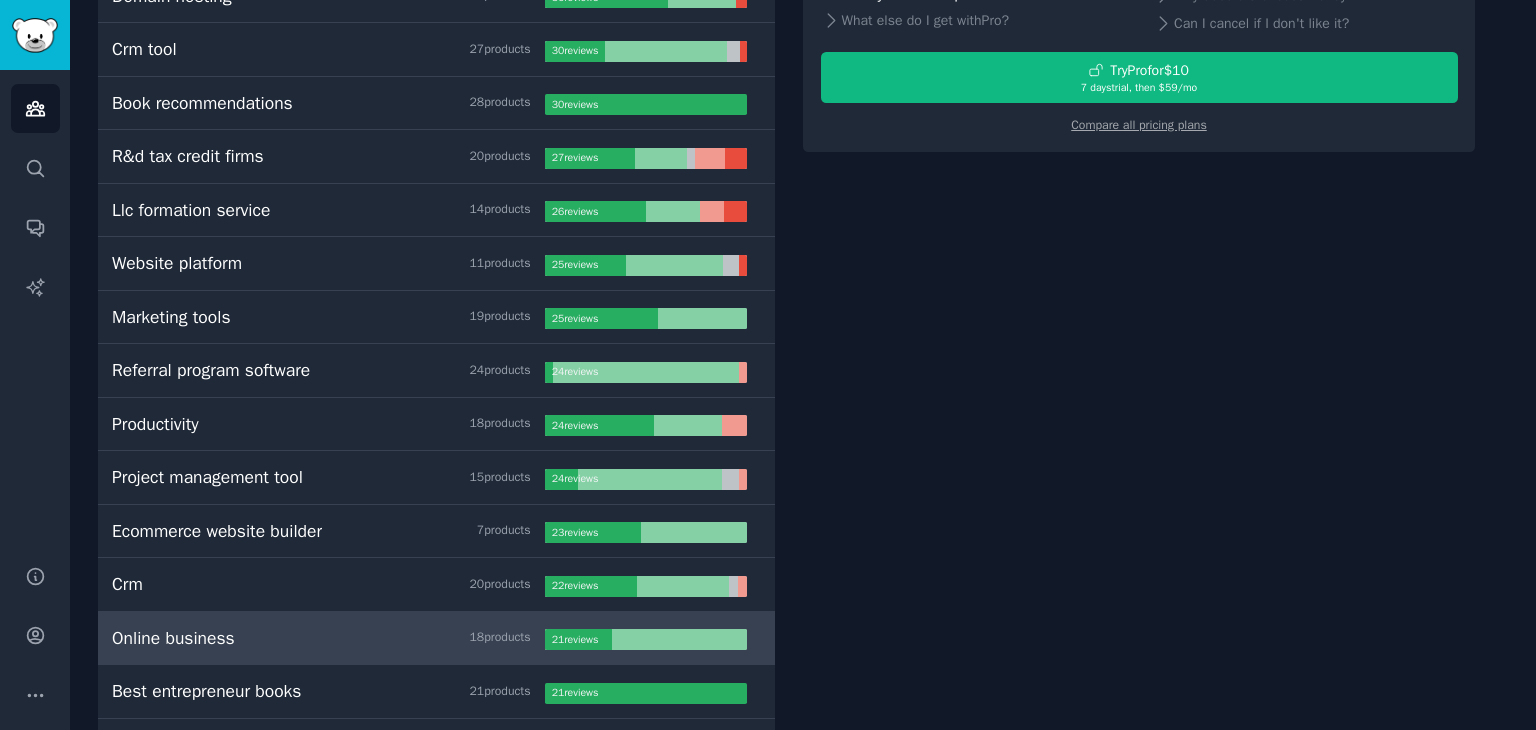 scroll, scrollTop: 0, scrollLeft: 0, axis: both 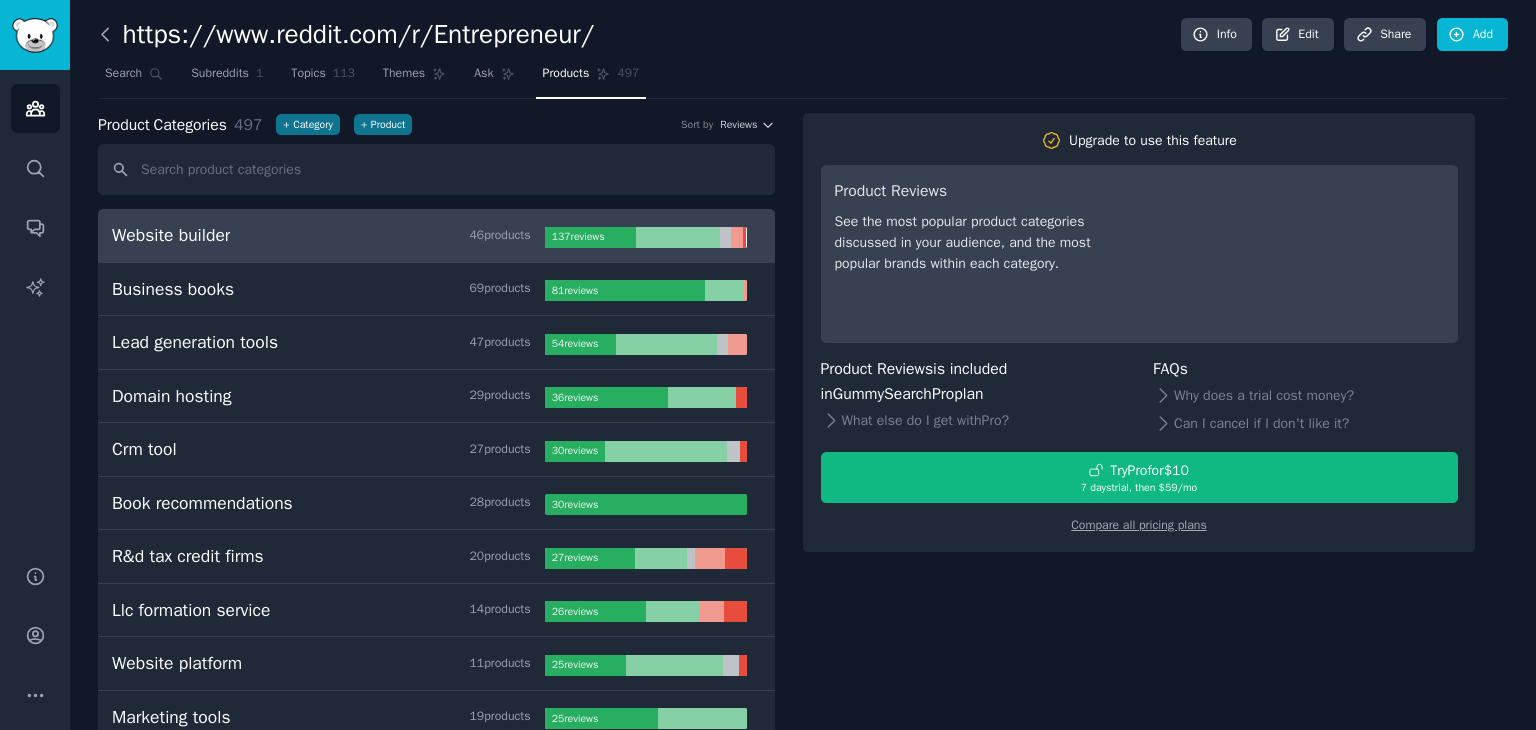 click 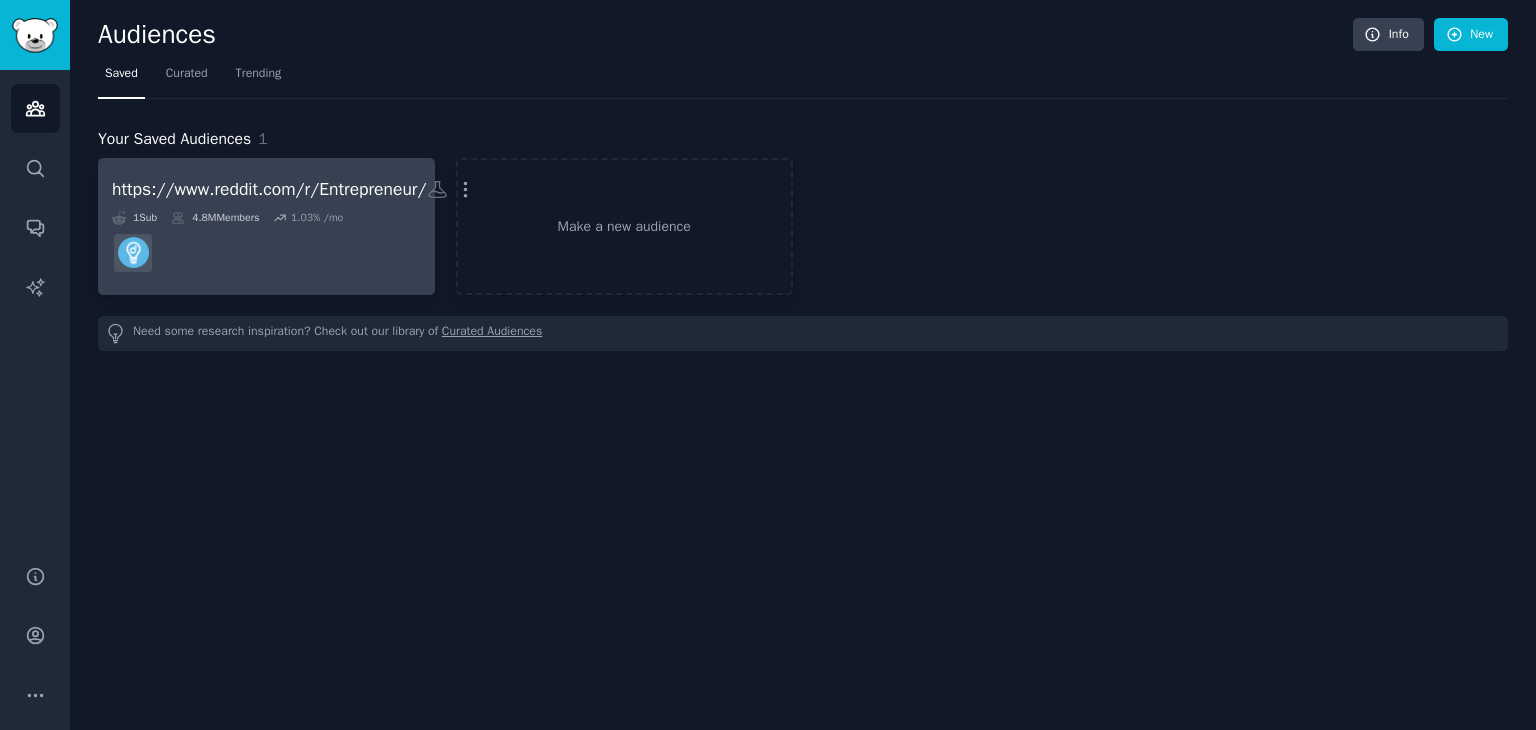 click on "https://www.reddit.com/r/Entrepreneur/" at bounding box center [269, 189] 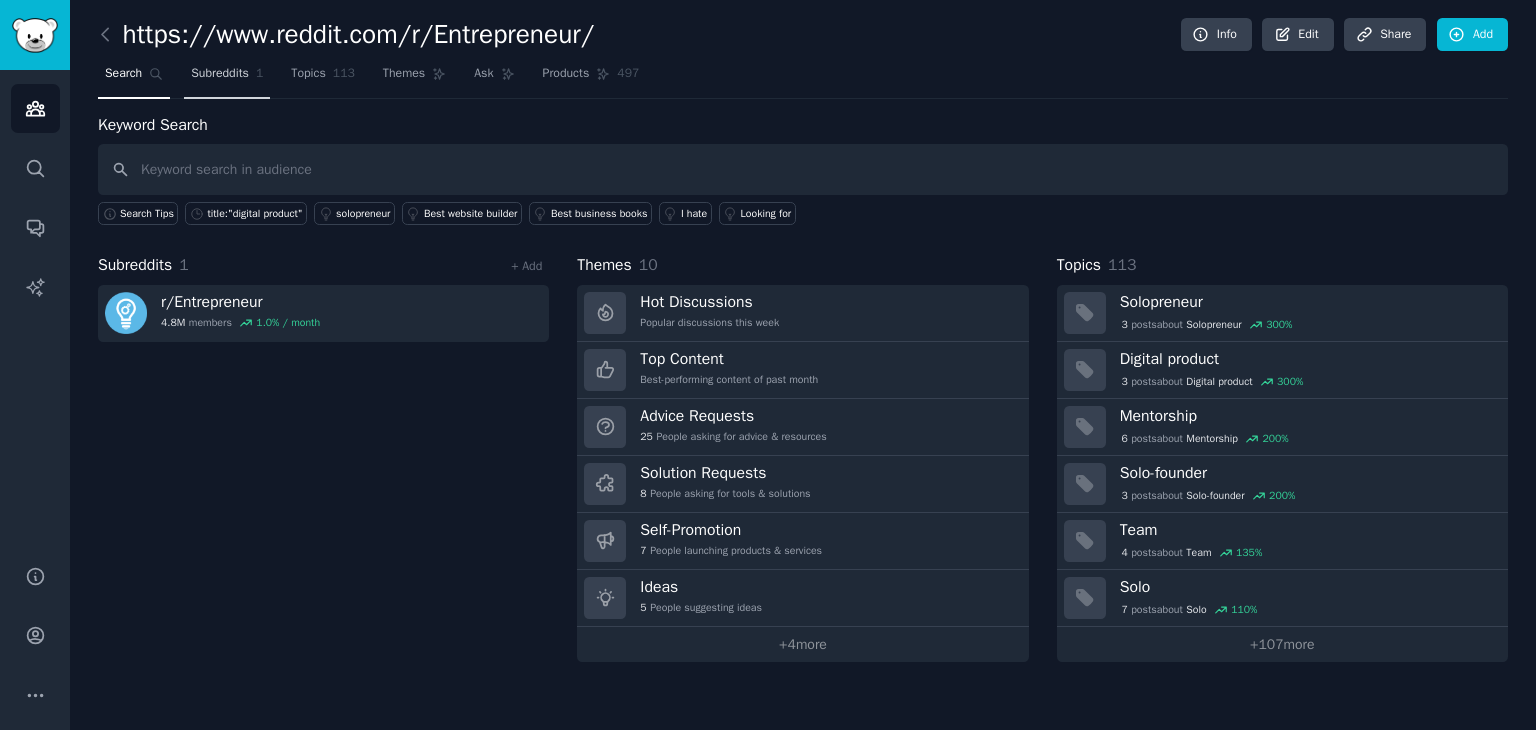 click on "Subreddits" at bounding box center (220, 74) 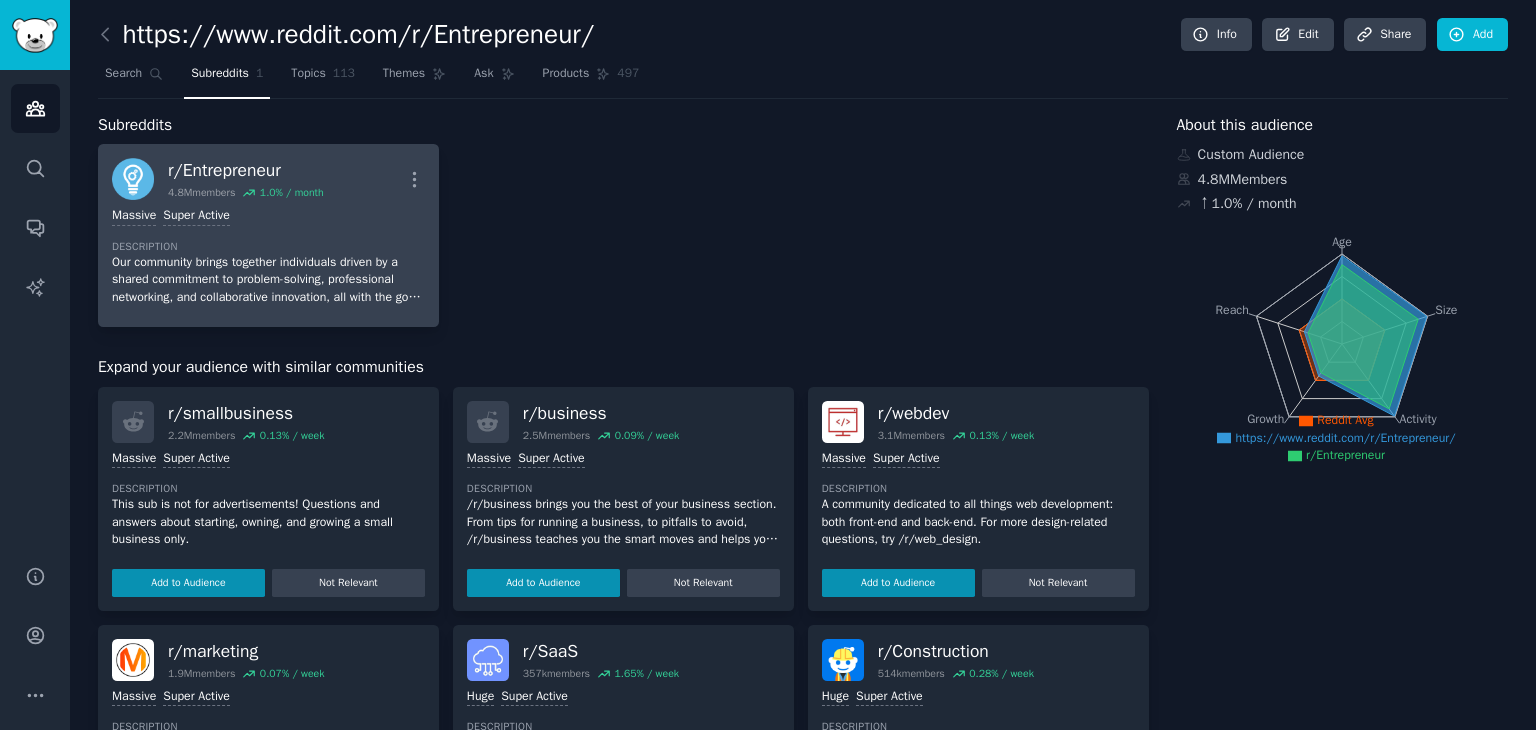 click on "Massive Super Active Description Our community brings together individuals driven by a shared commitment to problem-solving, professional networking, and collaborative innovation, all with the goal of making a positive impact. We welcome a diverse range of pursuits, from side projects and small businesses to venture-backed startups and solo ventures. However, this is a space for genuine connection and exchange of ideas, not self-promotion. Please refrain from promoting personal blogs, consulting services, books, MLMs, opinions." at bounding box center (268, 256) 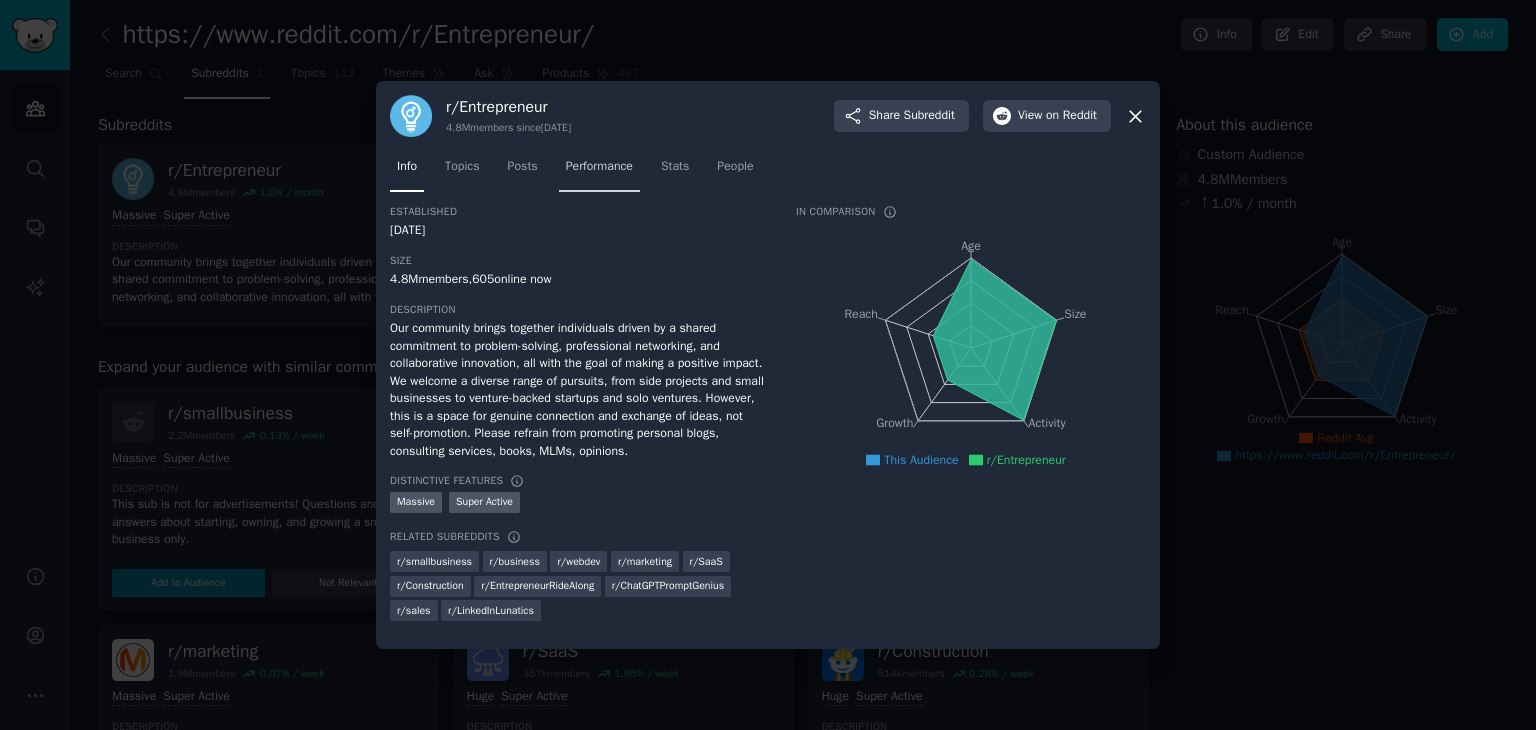 click on "Performance" at bounding box center [599, 167] 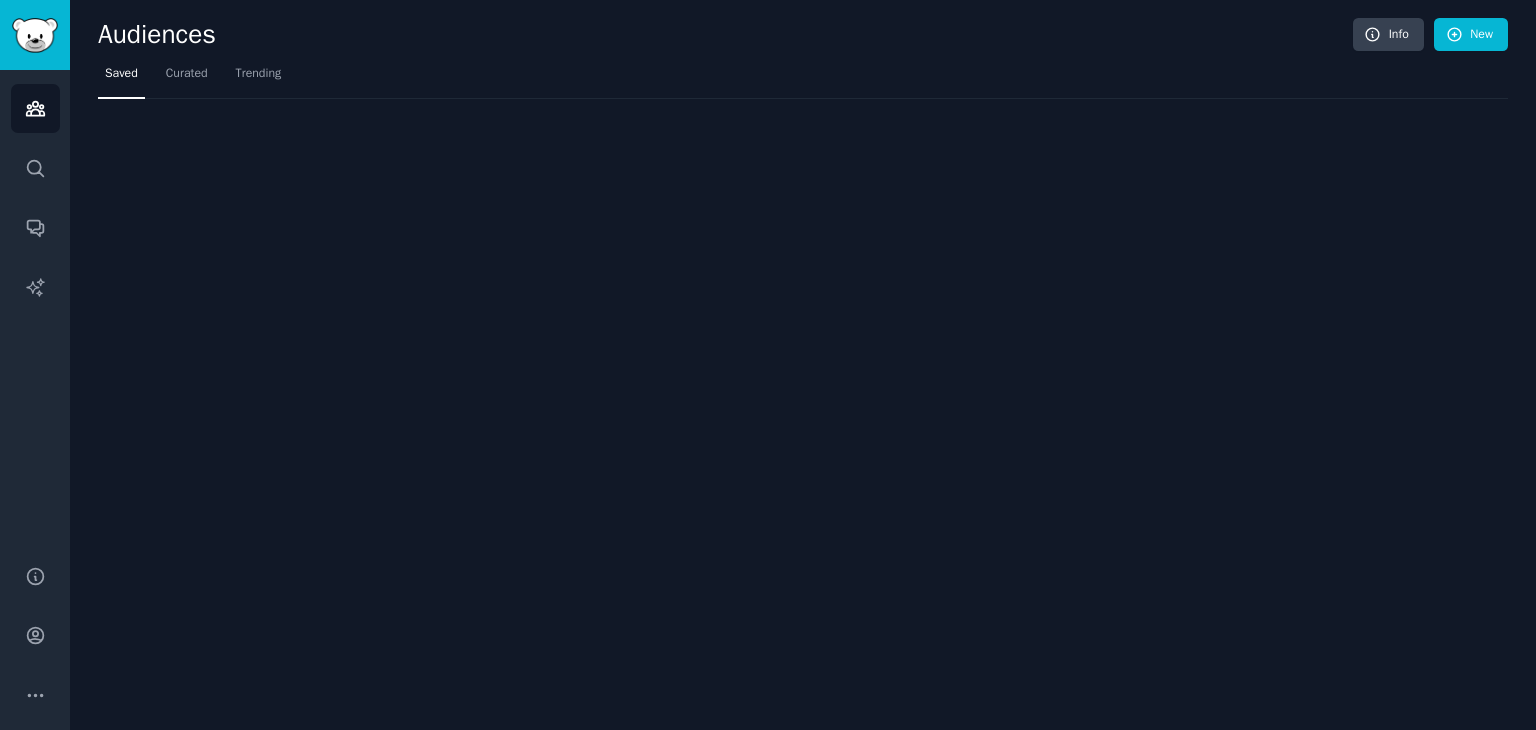 scroll, scrollTop: 0, scrollLeft: 0, axis: both 